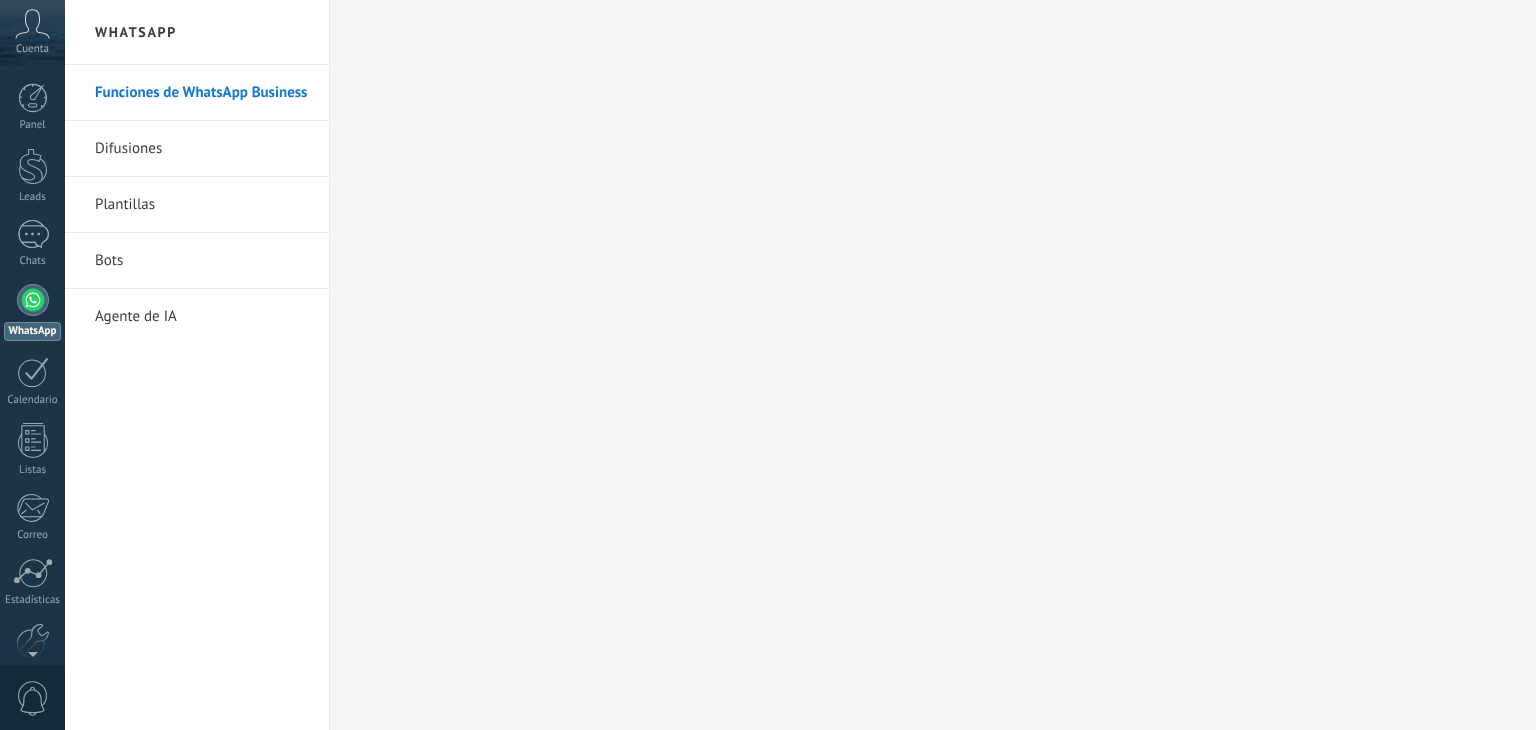 scroll, scrollTop: 0, scrollLeft: 0, axis: both 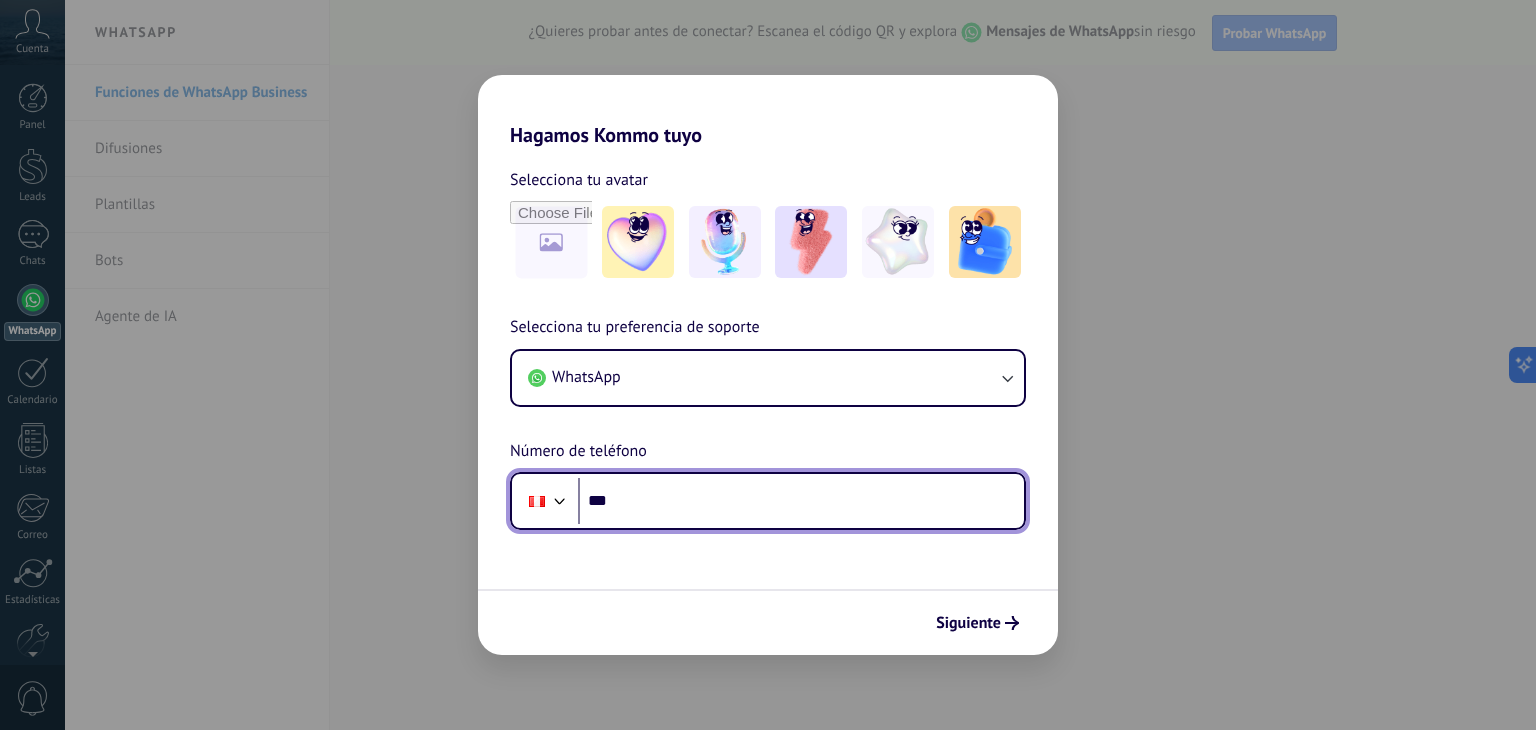 click on "***" at bounding box center [801, 501] 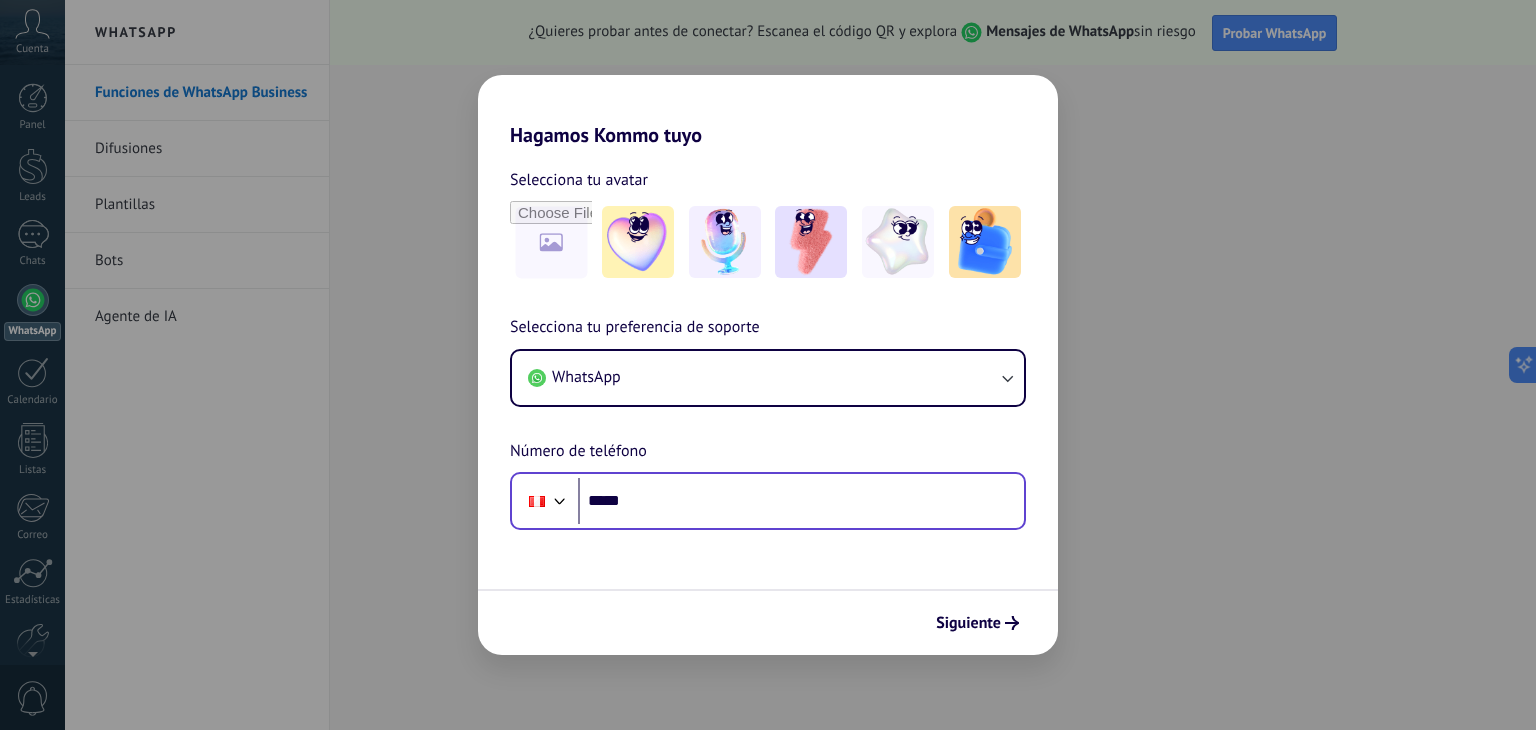 click on "Phone [PHONE]" at bounding box center (768, 501) 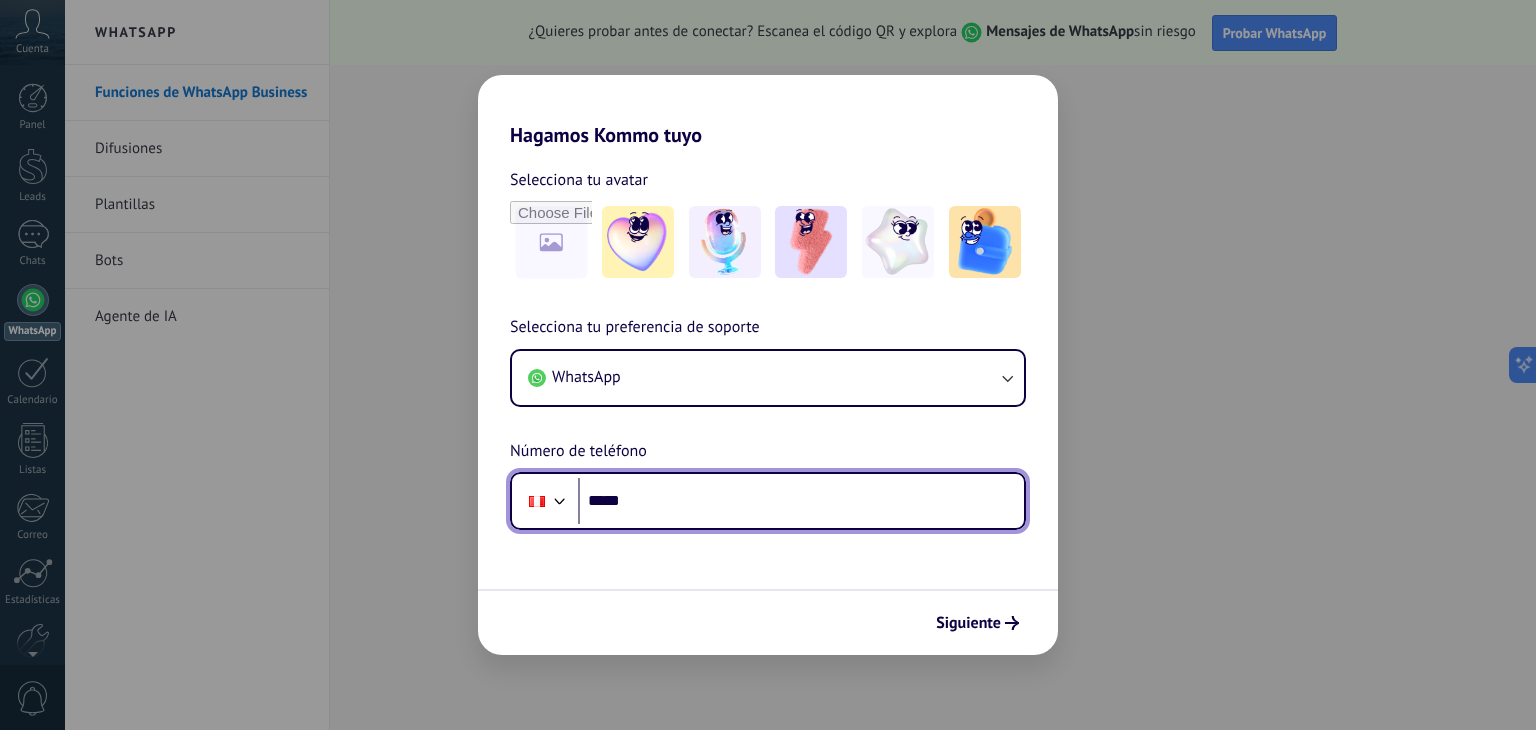 click on "*****" at bounding box center (801, 501) 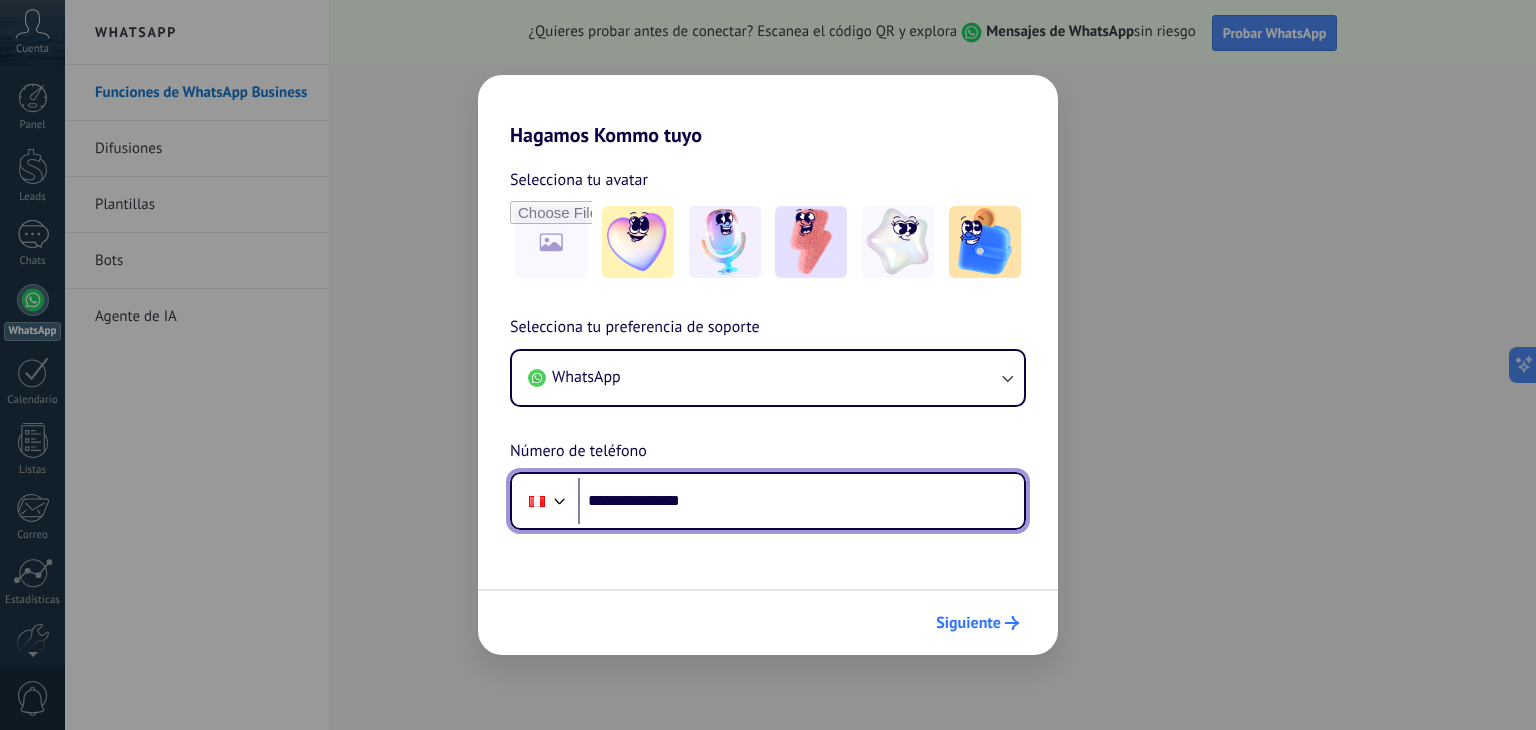 type on "**********" 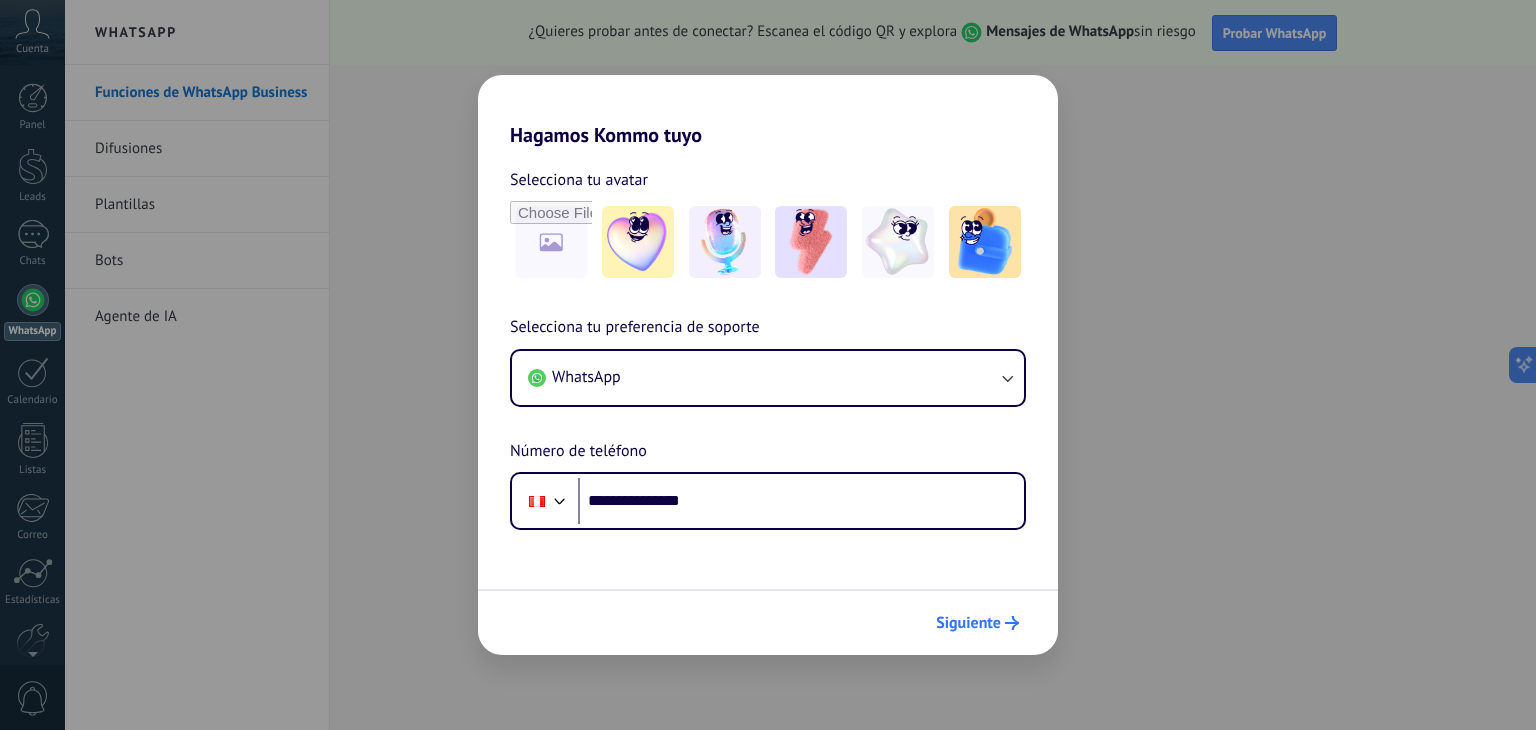 click on "Siguiente" at bounding box center (968, 623) 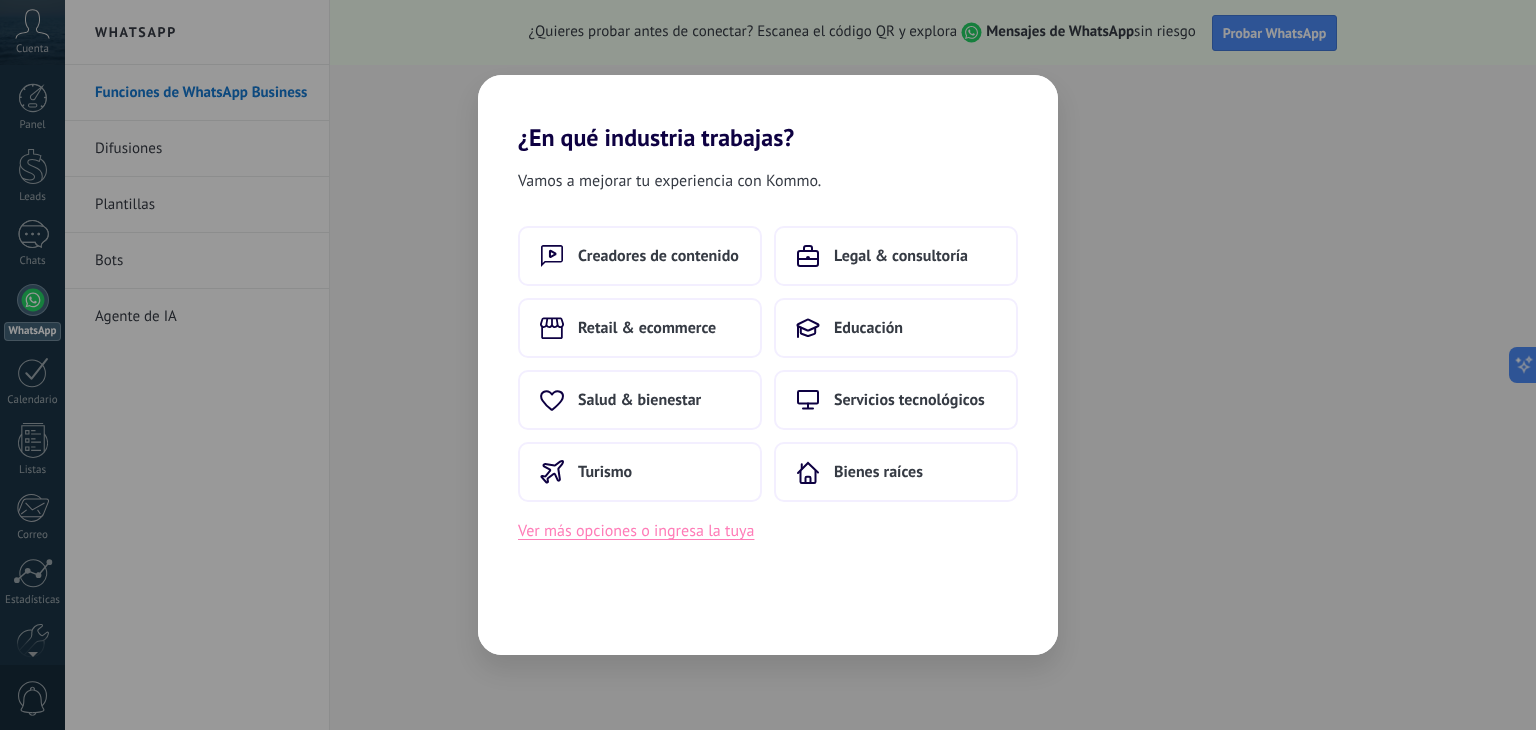 click on "Ver más opciones o ingresa la tuya" at bounding box center [636, 531] 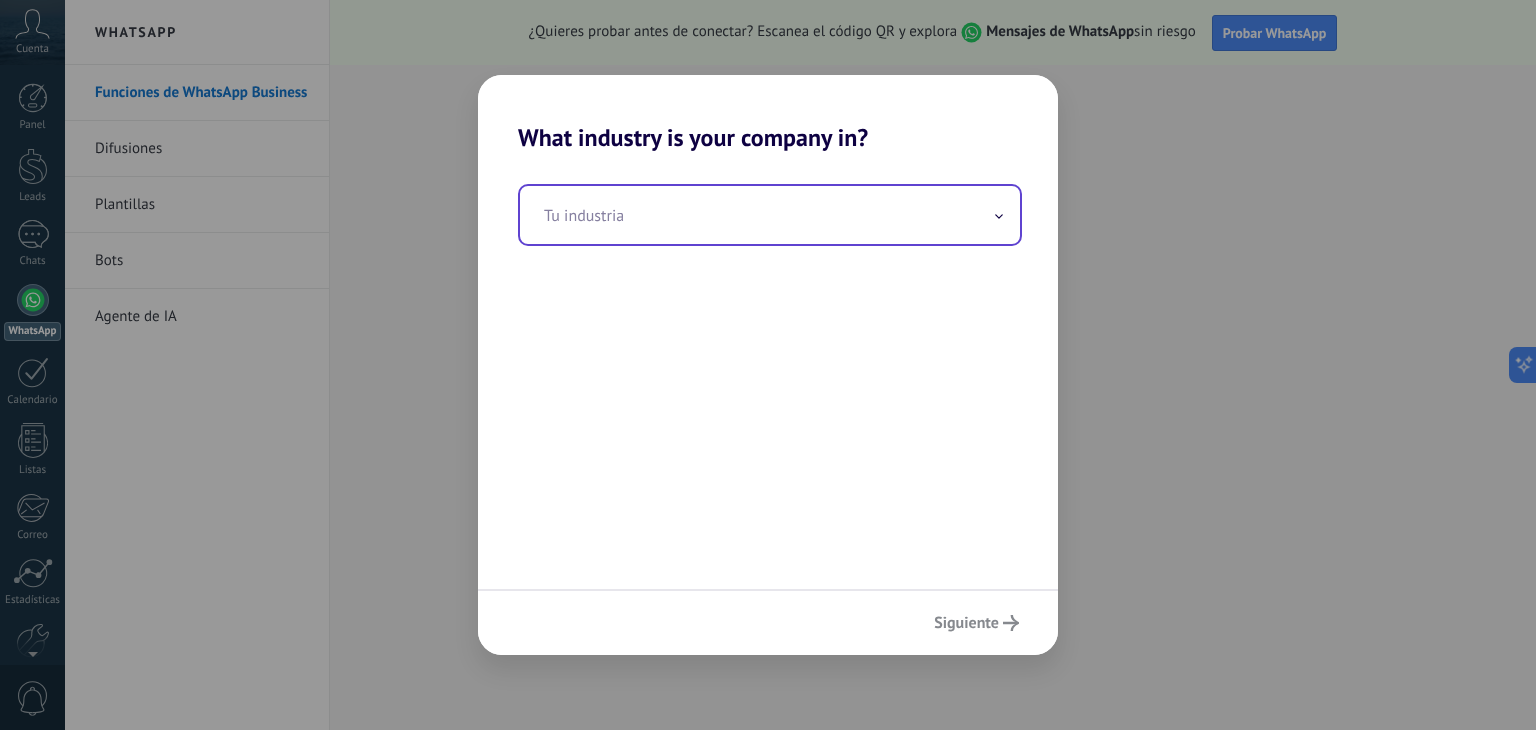 click at bounding box center [770, 215] 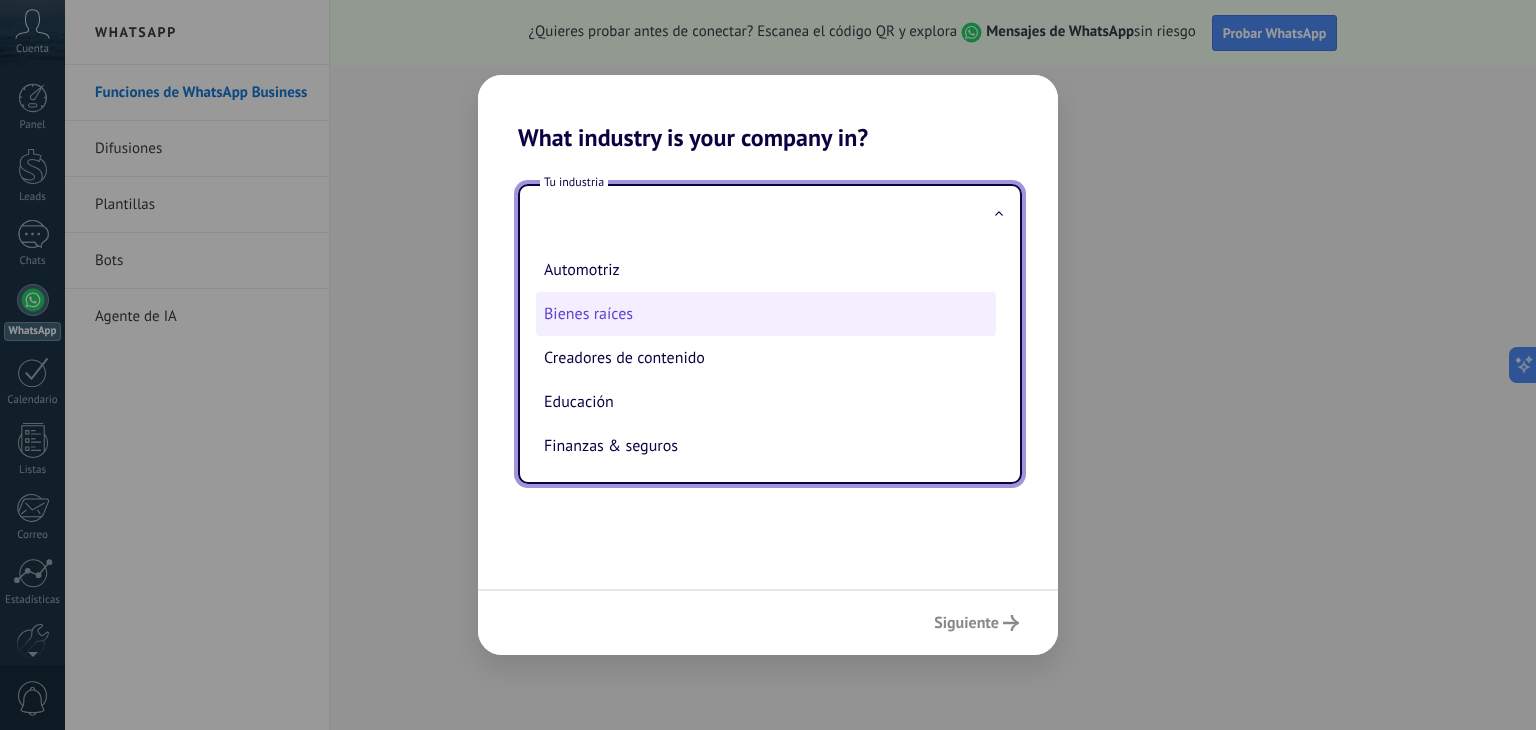 click on "Bienes raíces" at bounding box center [766, 314] 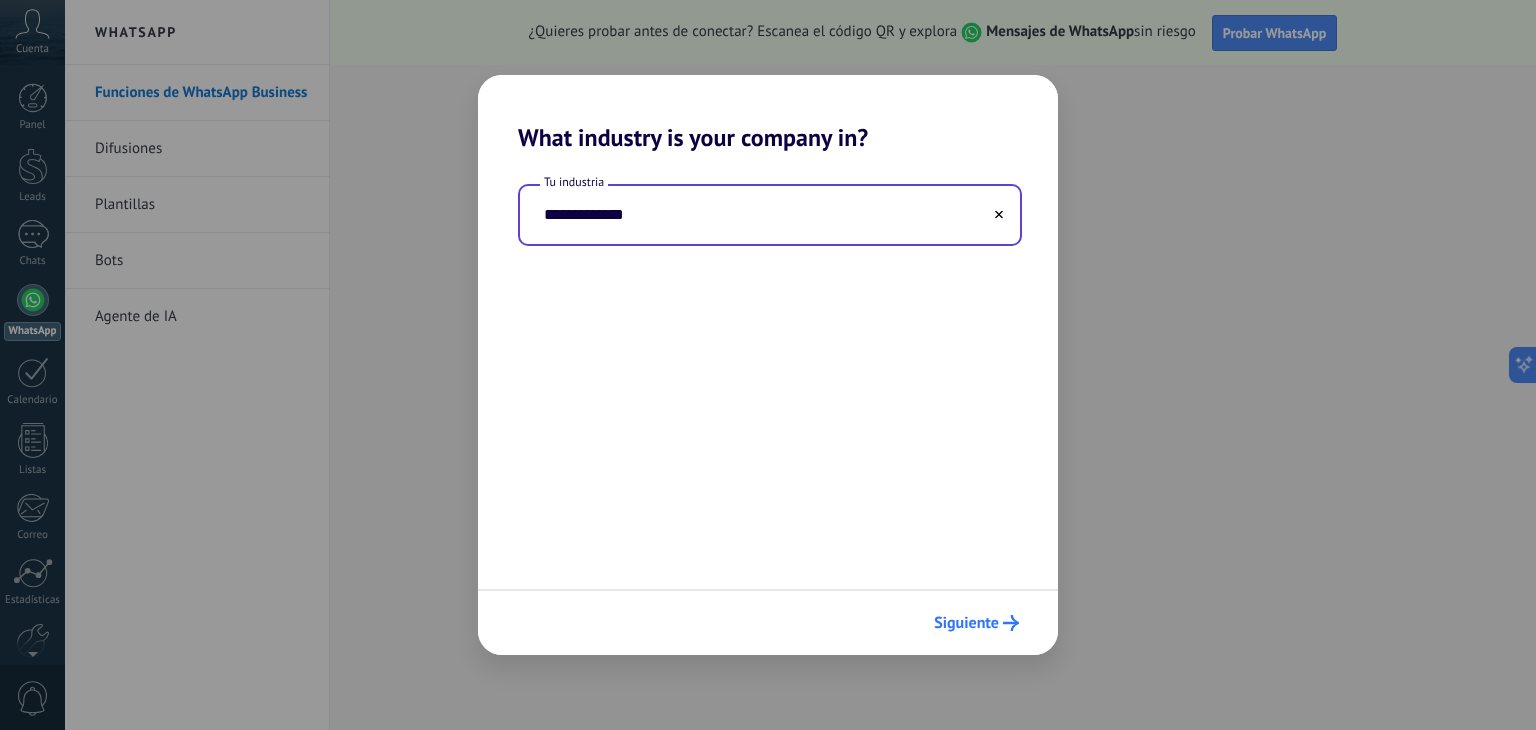click on "Siguiente" at bounding box center (966, 623) 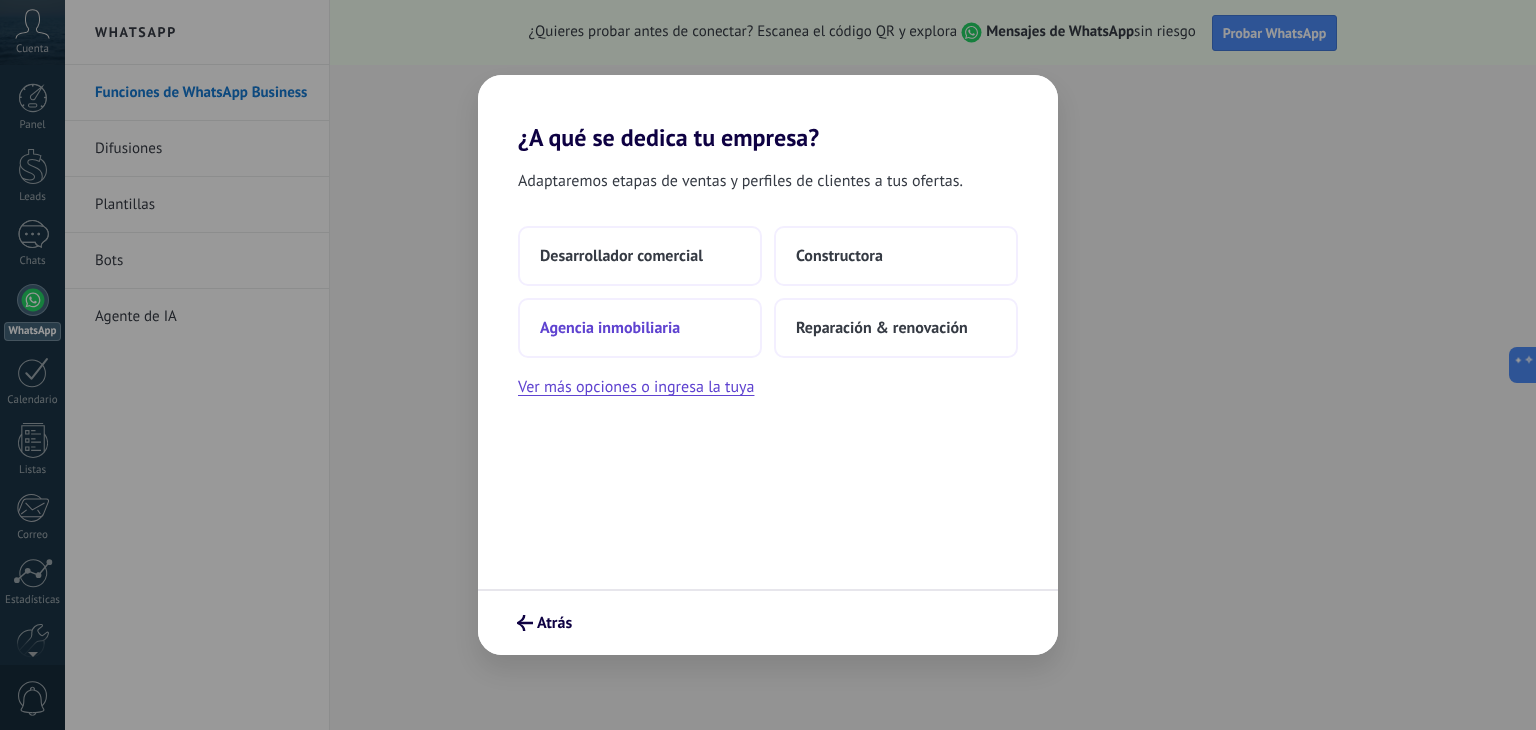 click on "Agencia inmobiliaria" at bounding box center [610, 328] 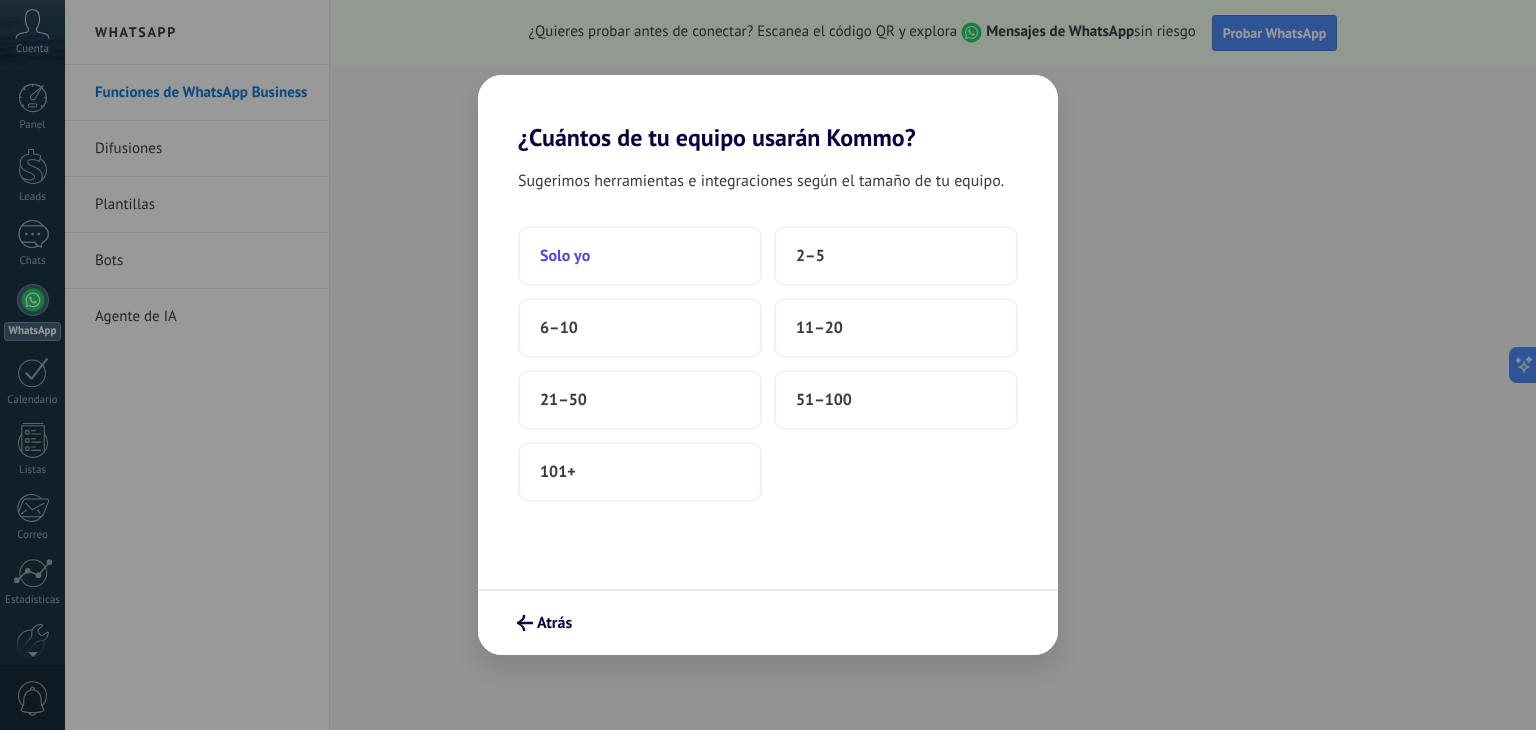 click on "Solo yo" at bounding box center (640, 256) 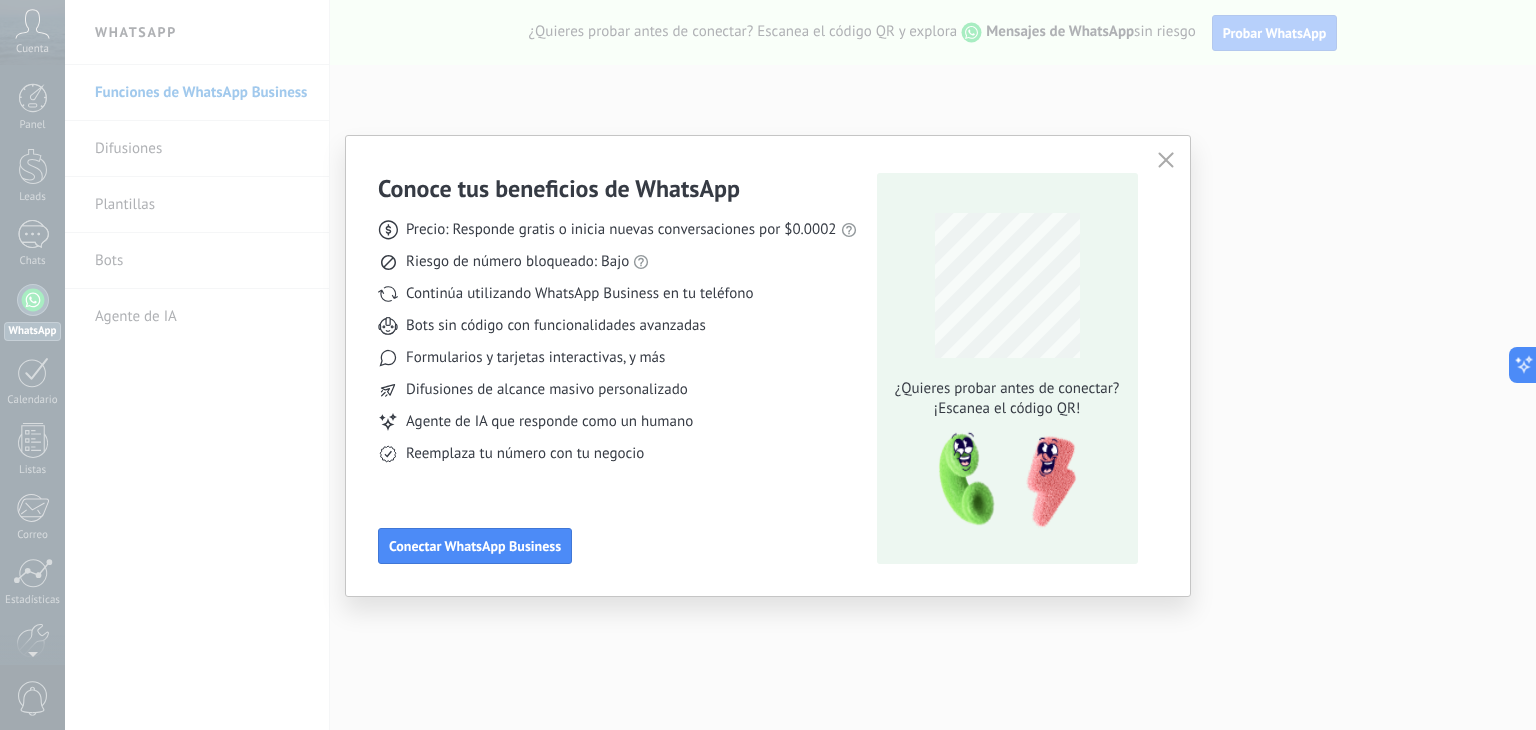 click 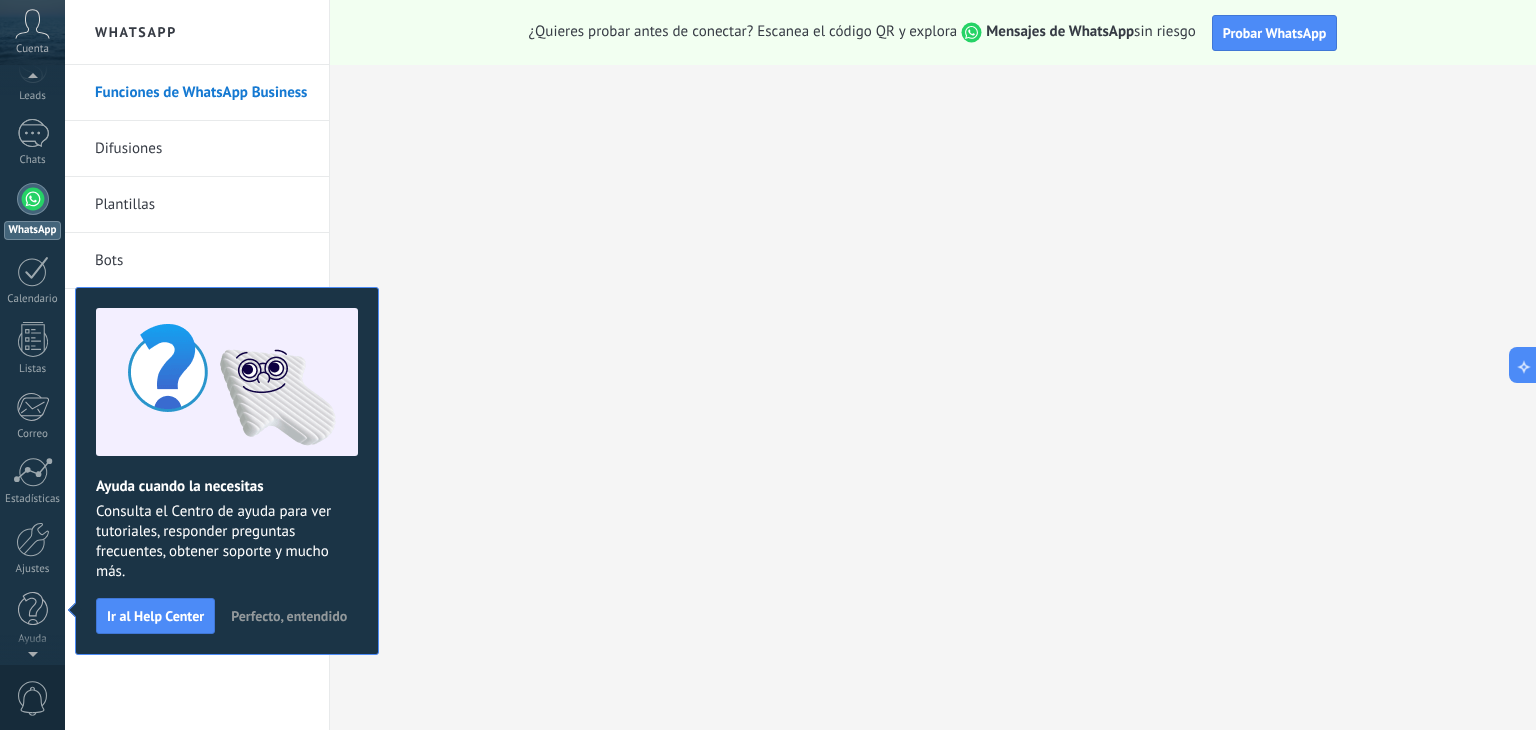 scroll, scrollTop: 0, scrollLeft: 0, axis: both 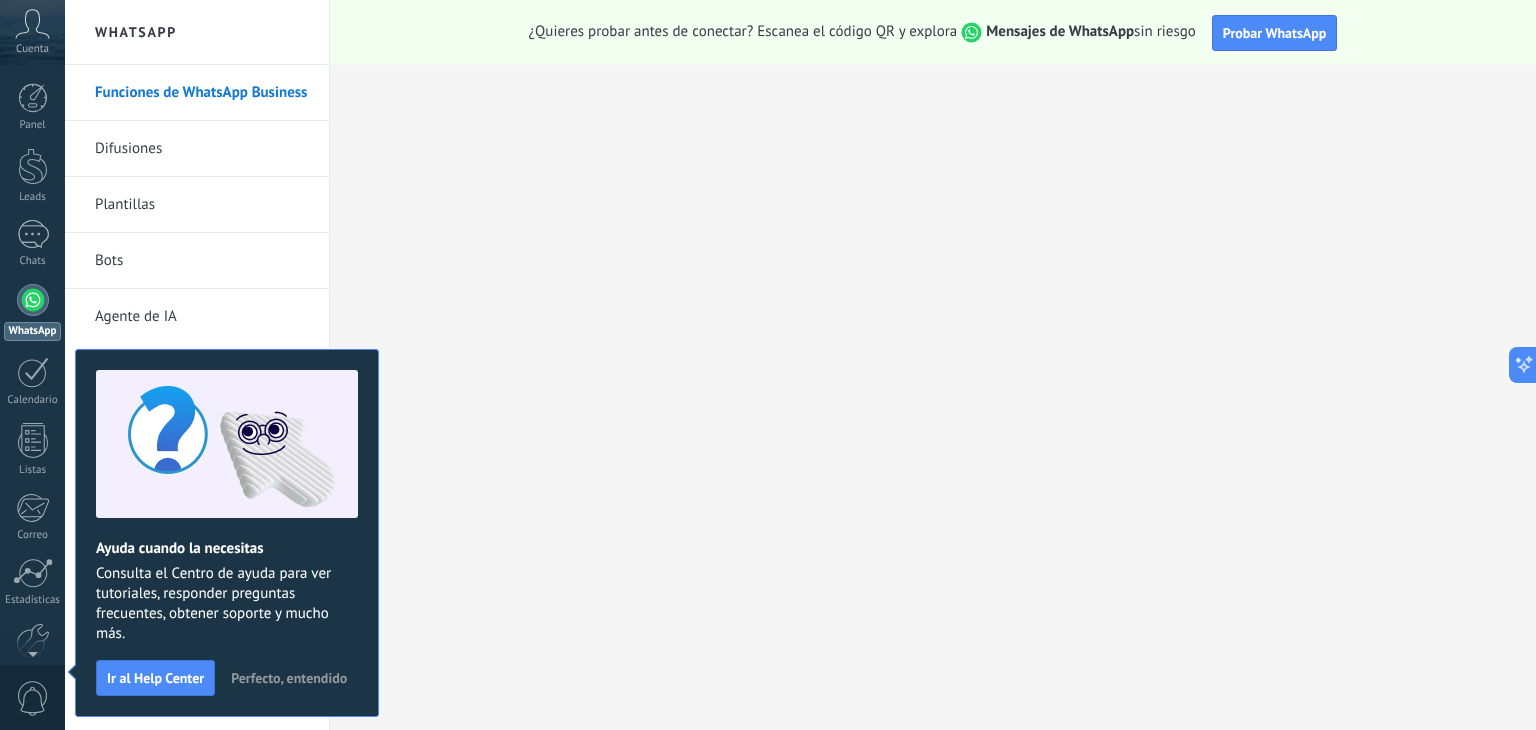 click on "Perfecto, entendido" at bounding box center [289, 678] 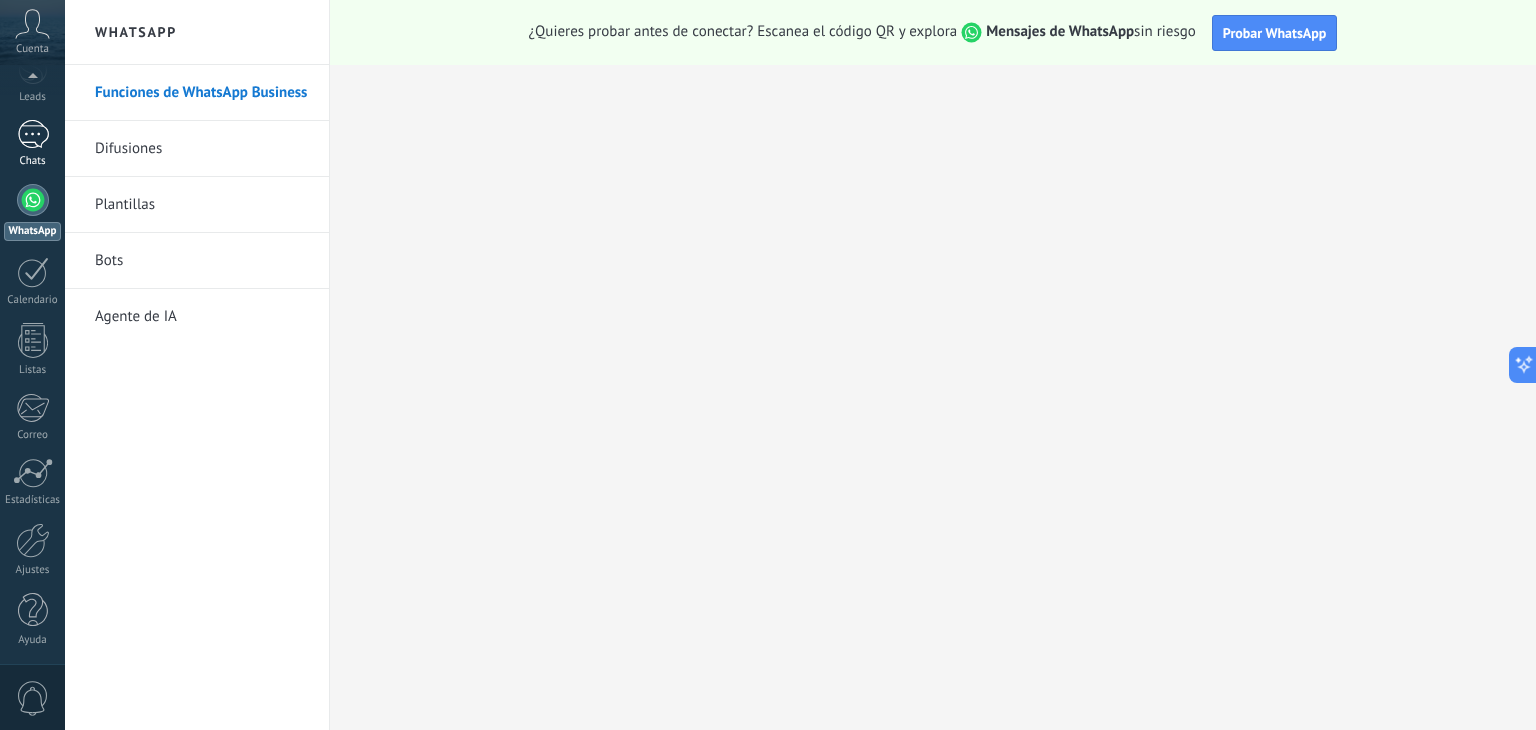 scroll, scrollTop: 0, scrollLeft: 0, axis: both 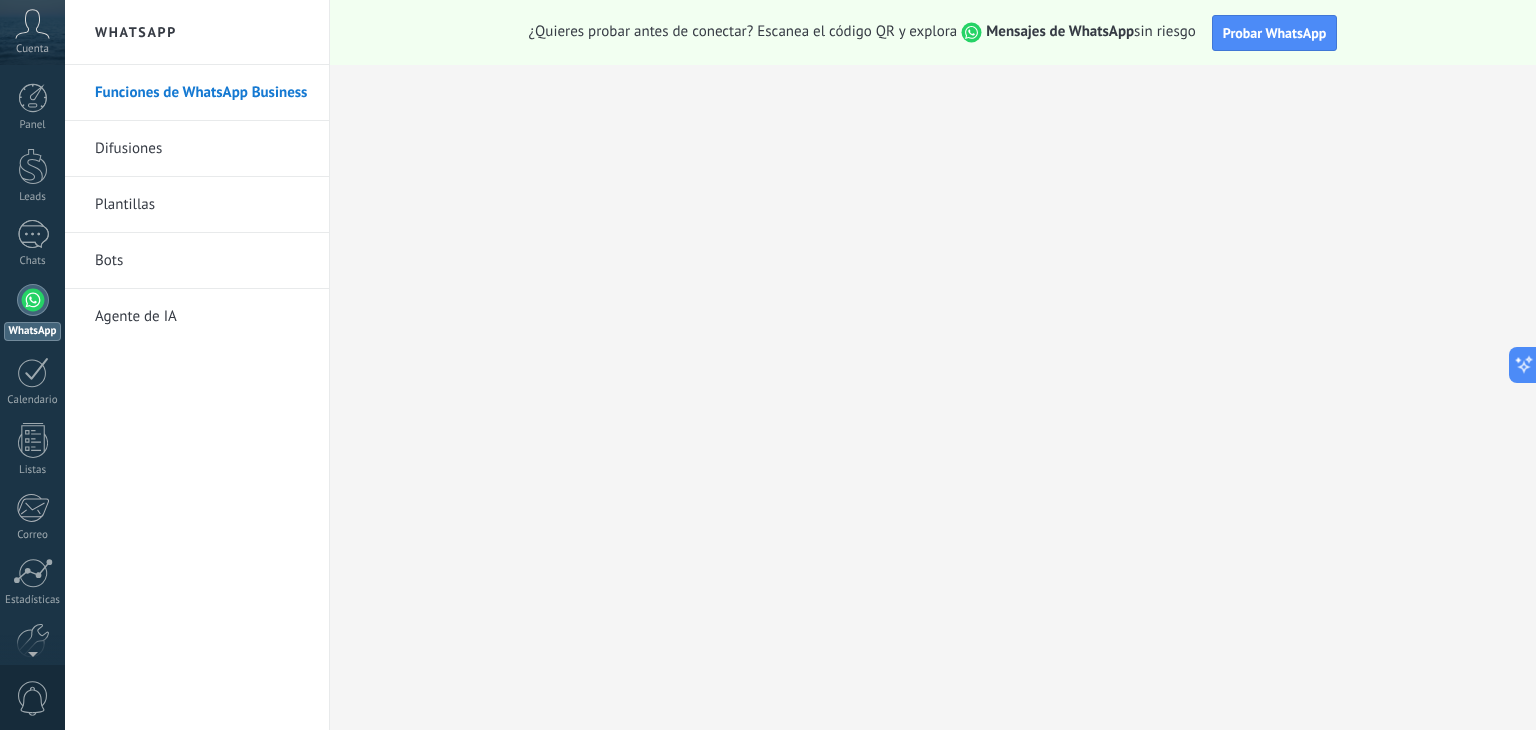 click 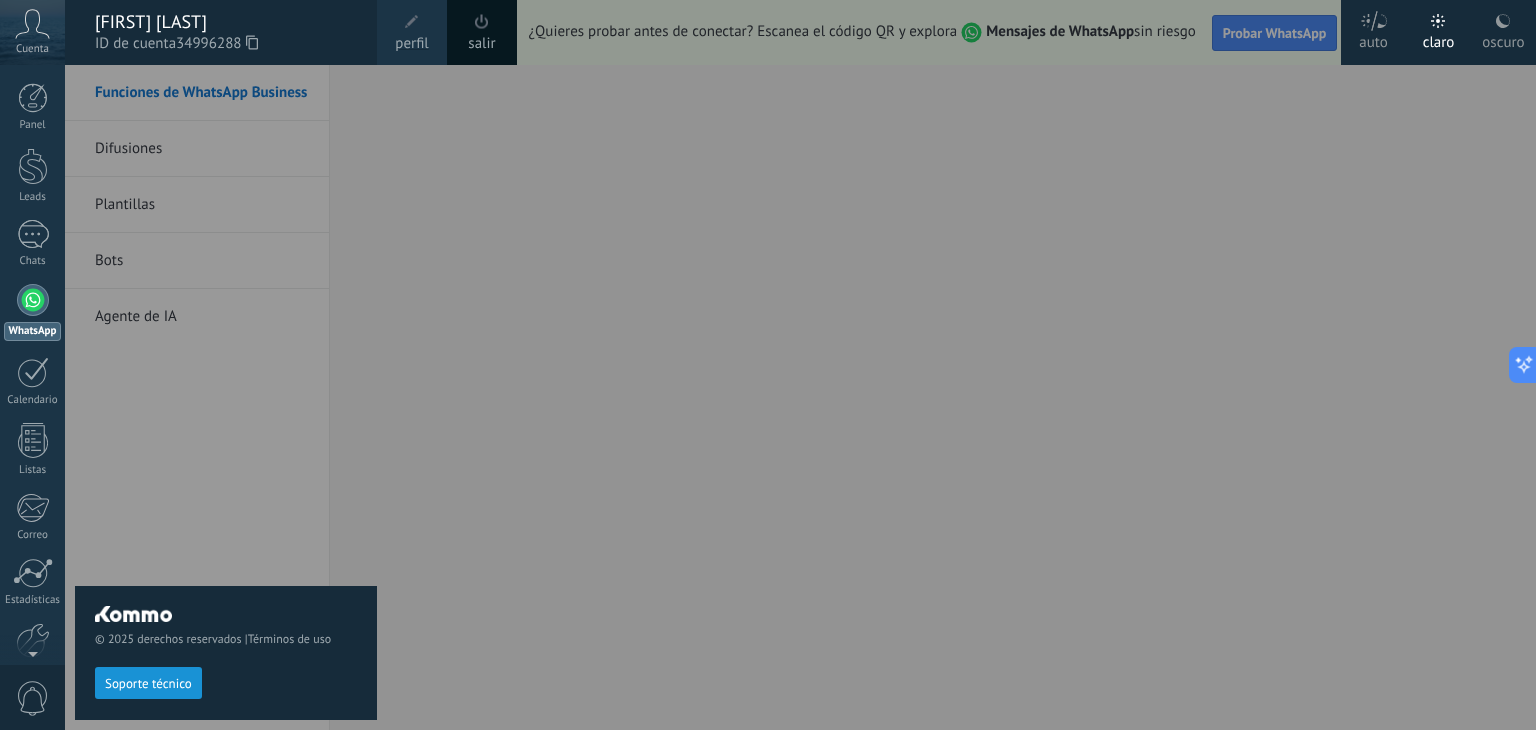 click at bounding box center [833, 365] 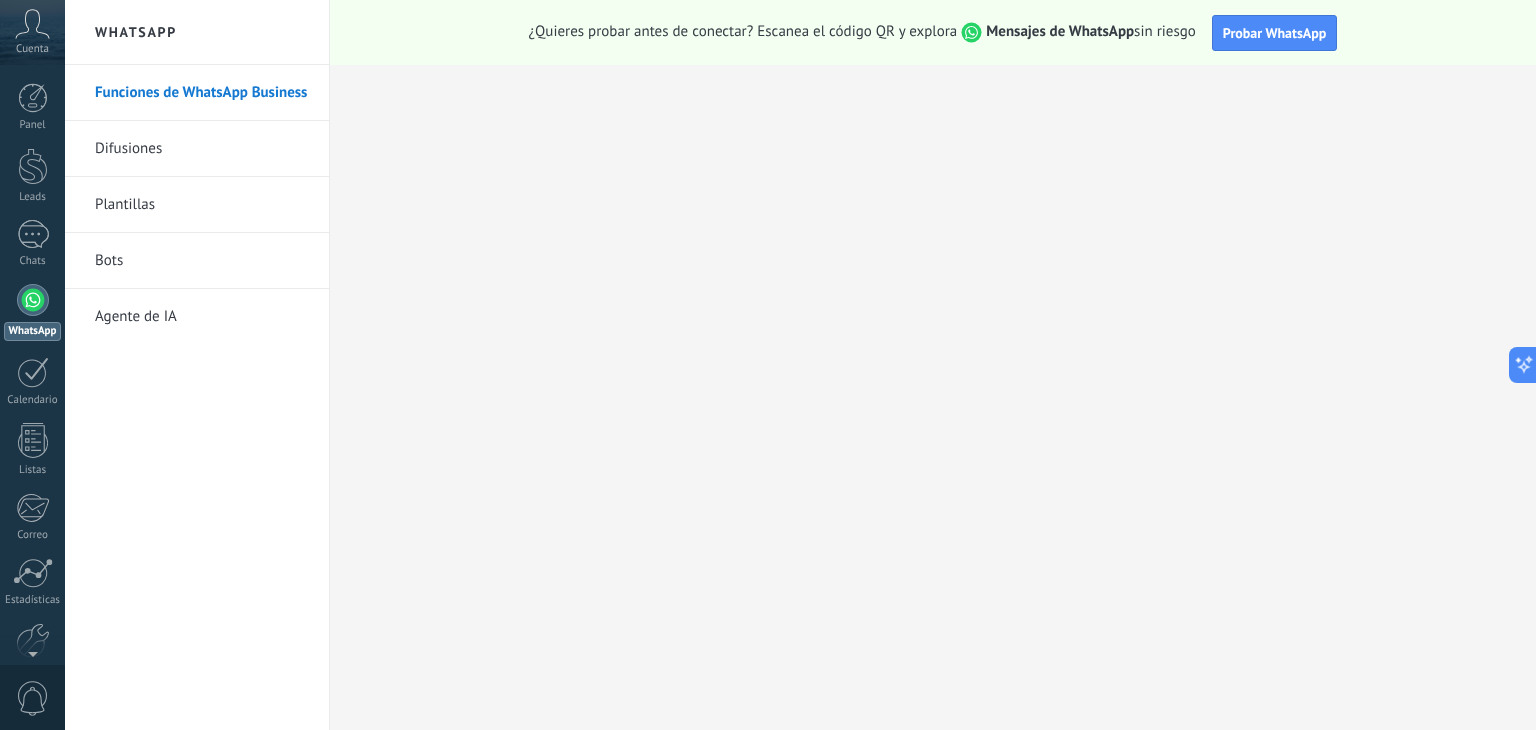 click on "Difusiones" at bounding box center [202, 149] 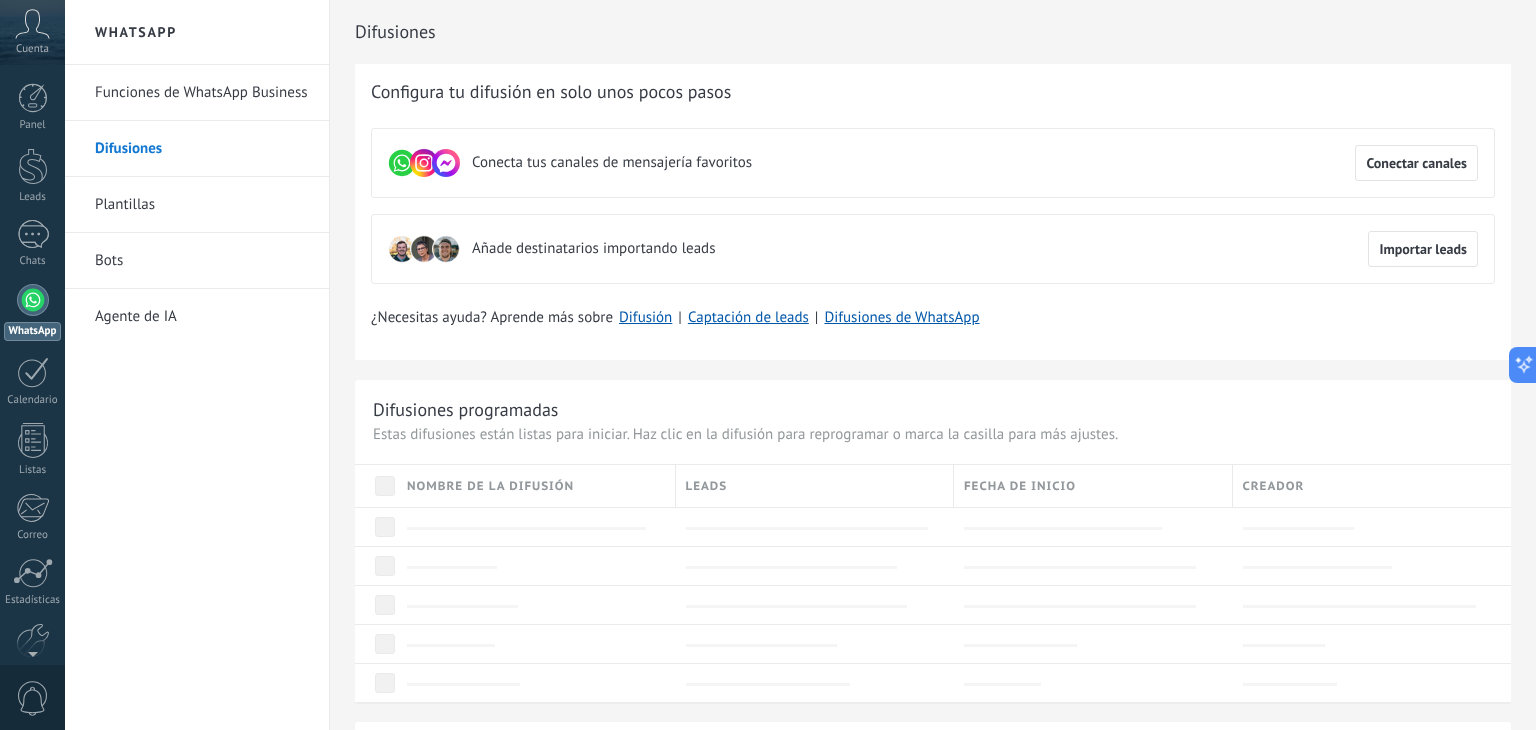 click on "Plantillas" at bounding box center [202, 205] 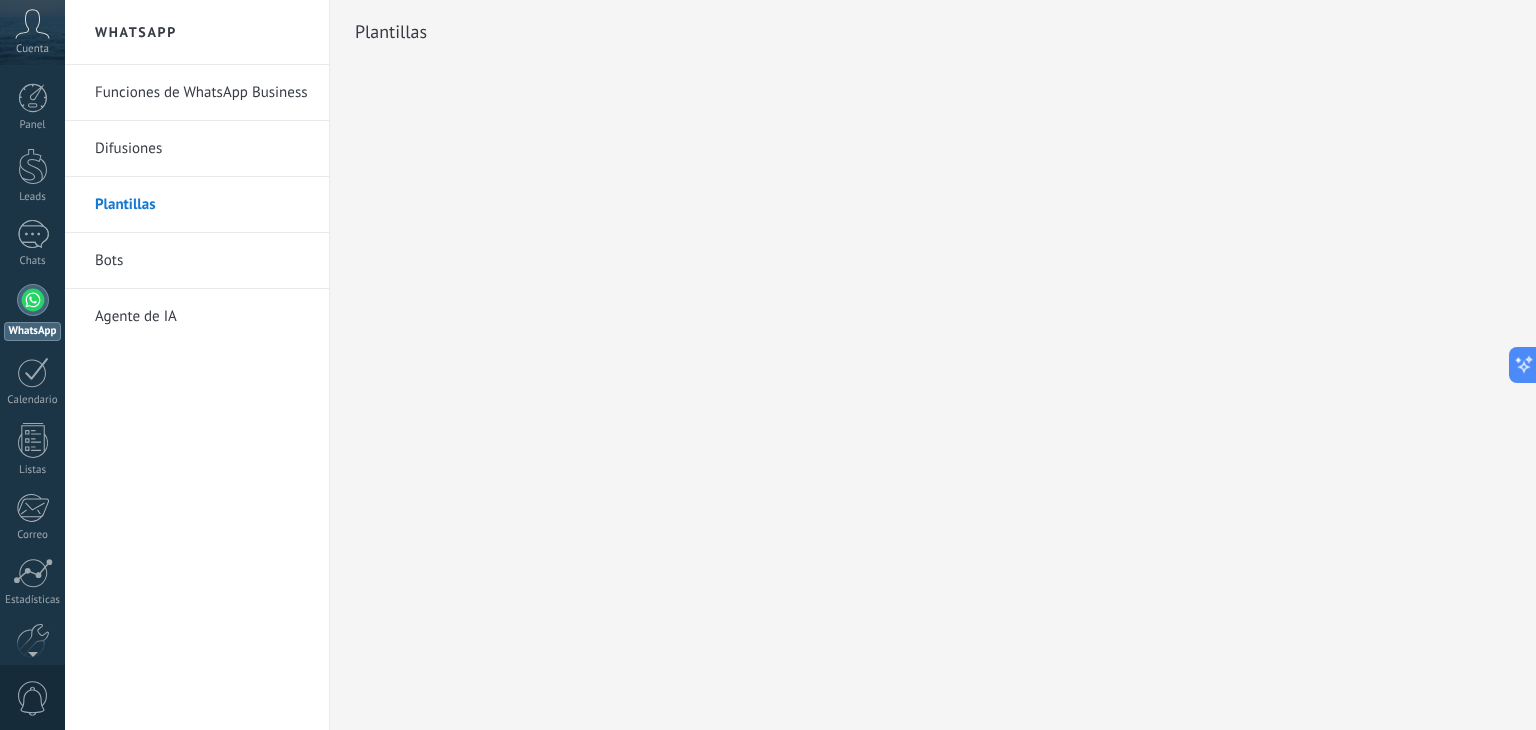 click on "Bots" at bounding box center (202, 261) 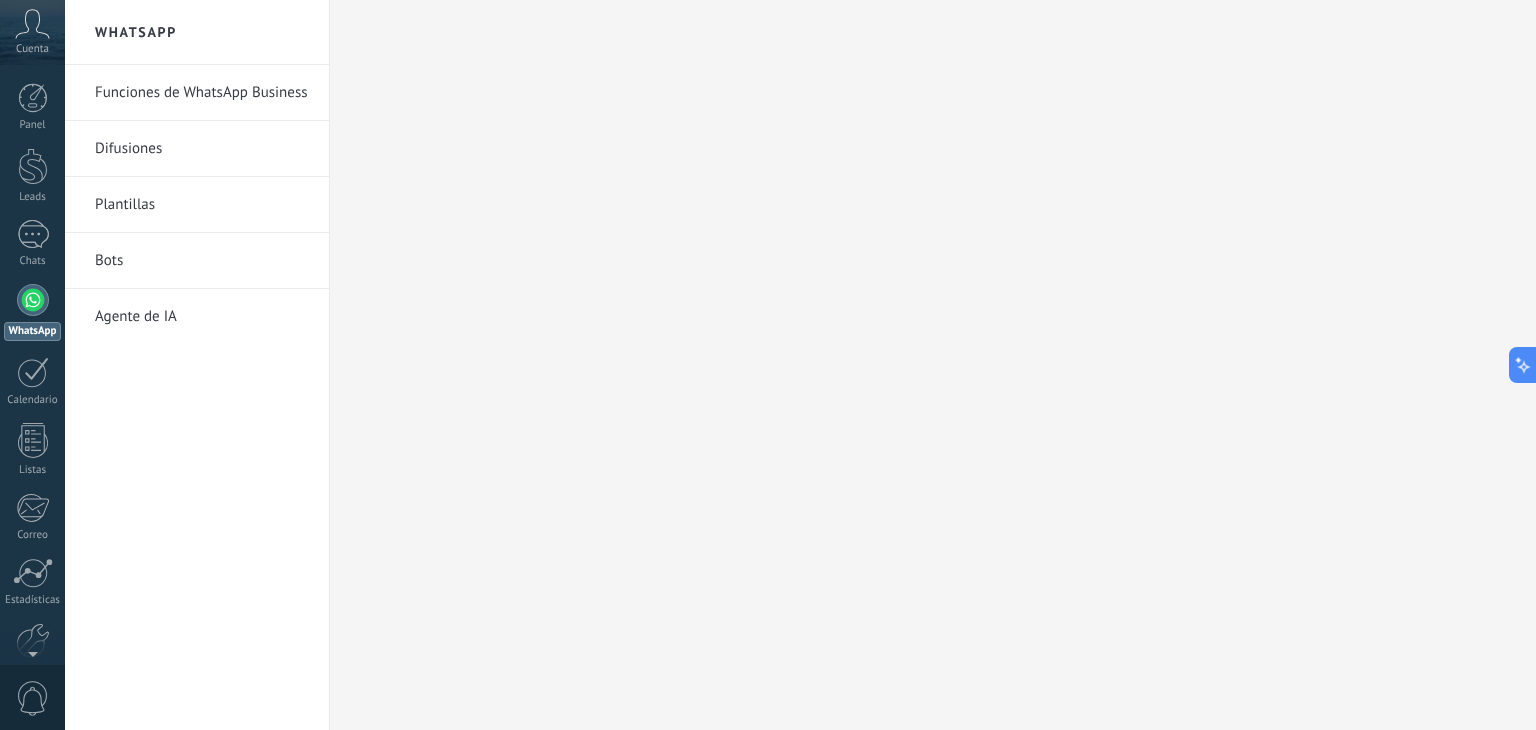 click on "Agente de IA" at bounding box center [202, 317] 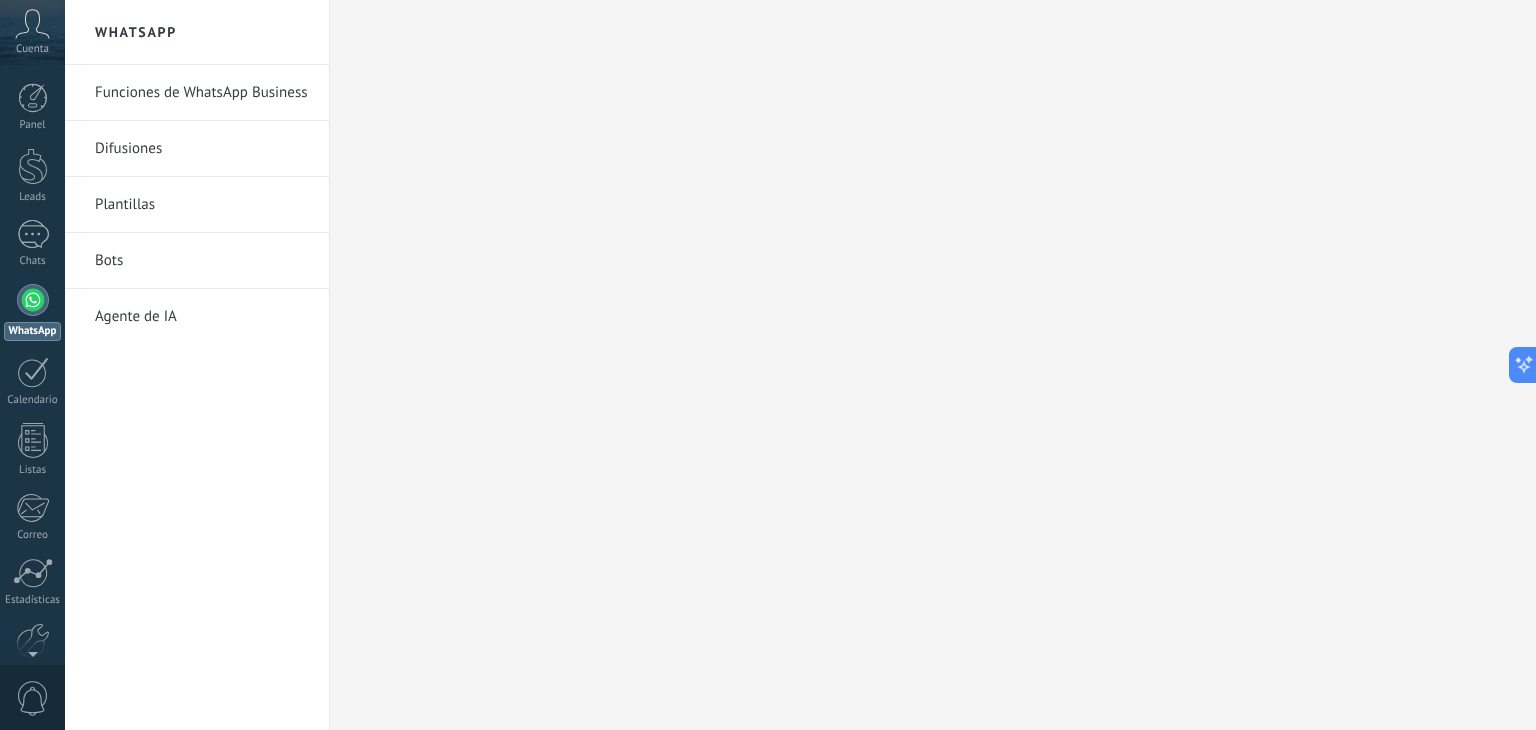 click on "Funciones de WhatsApp Business" at bounding box center [202, 93] 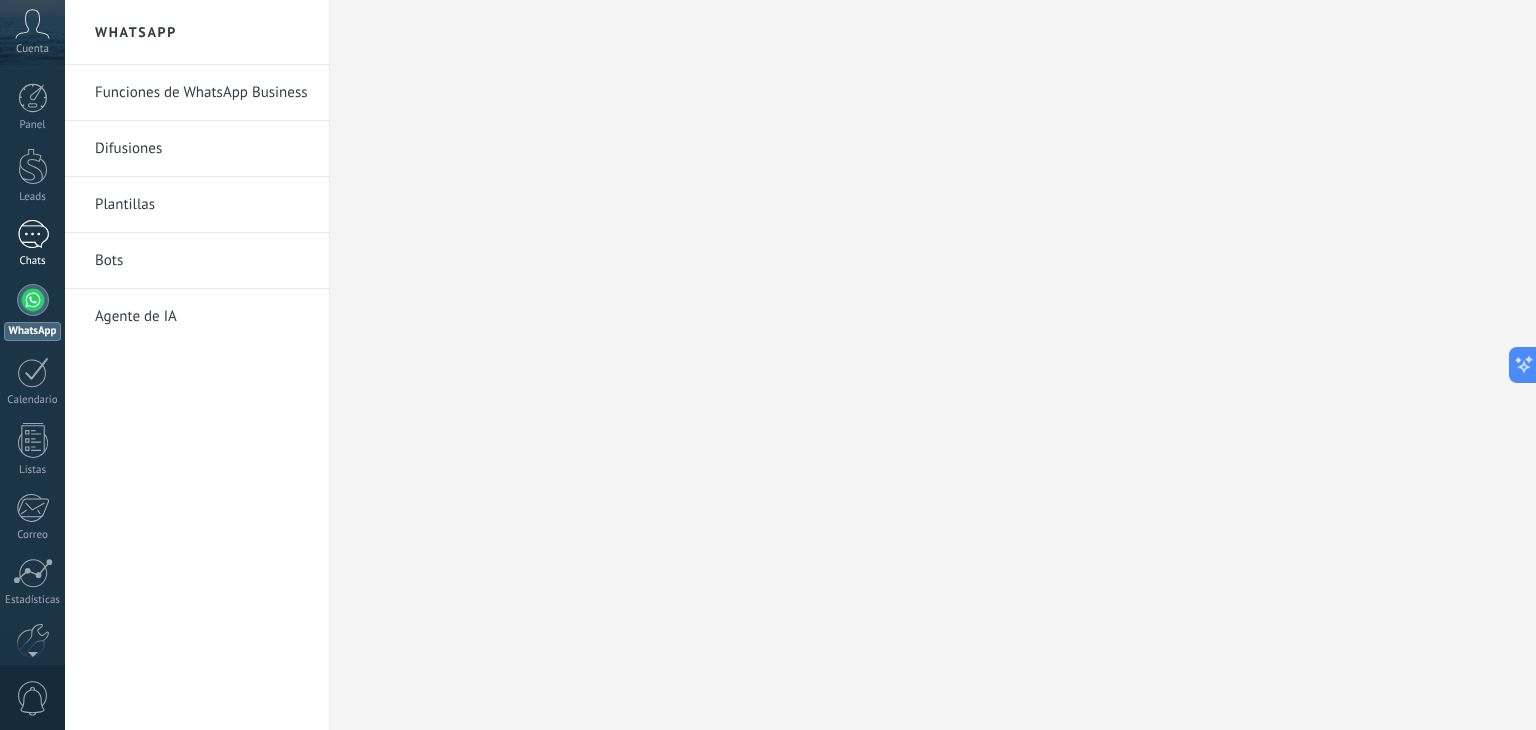 click at bounding box center [33, 234] 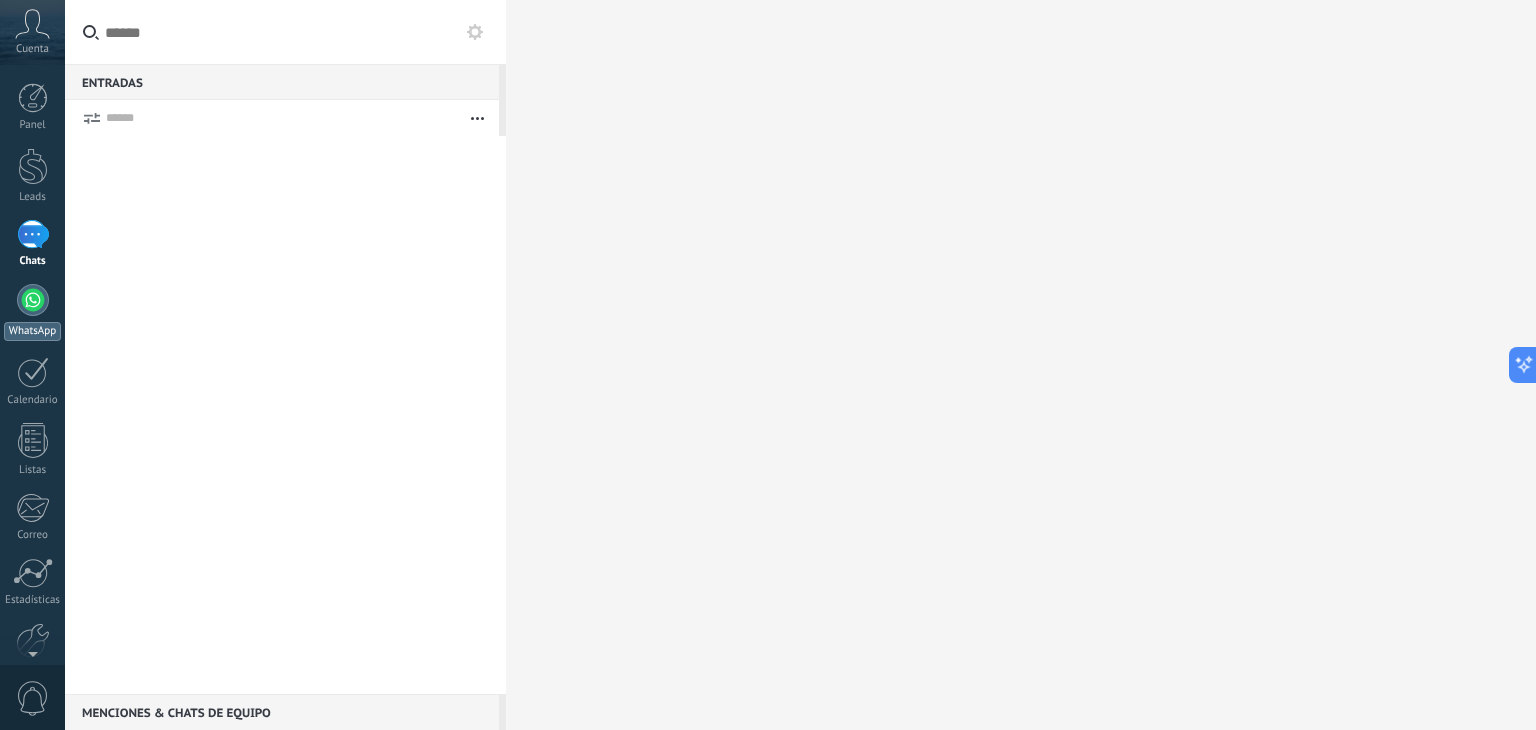click at bounding box center [33, 300] 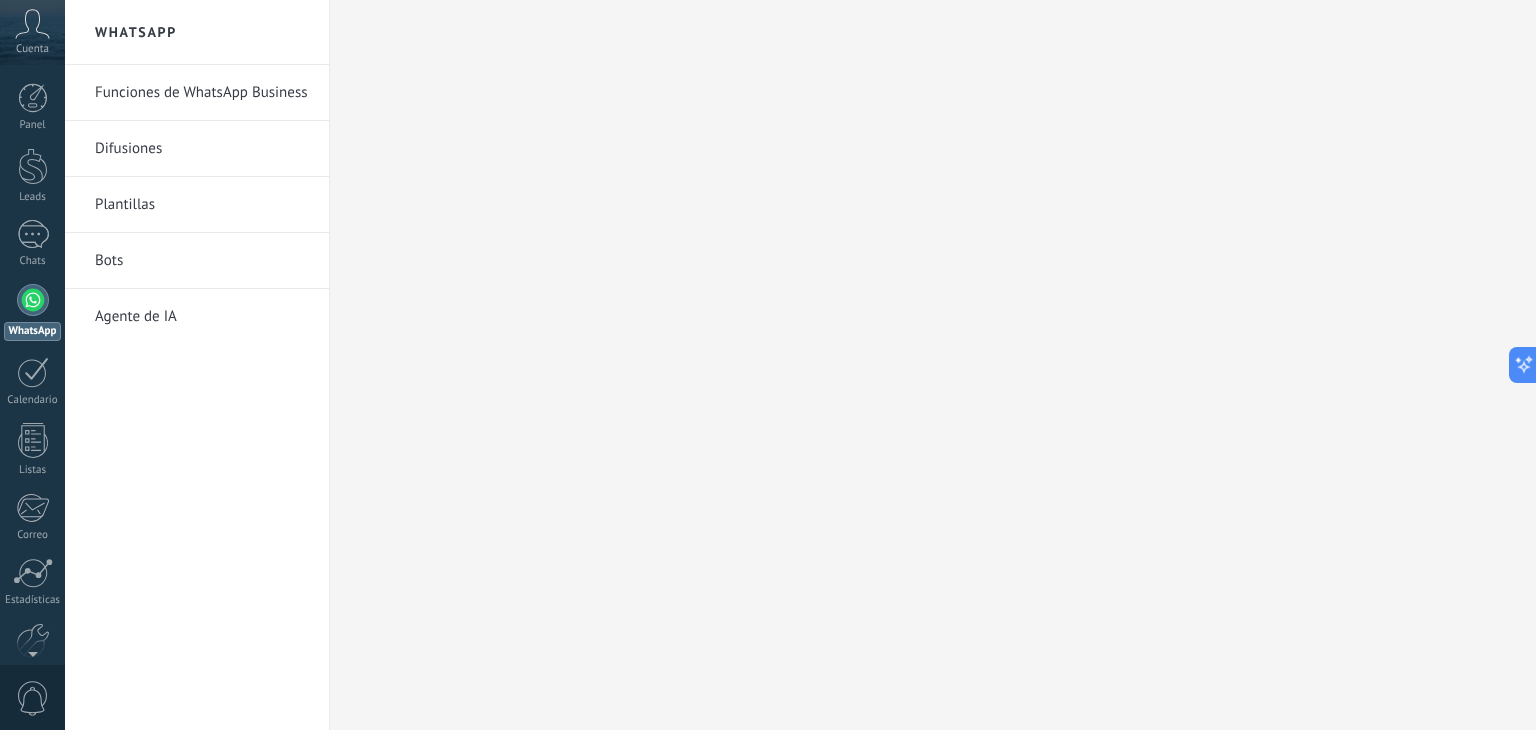 click on "Funciones de WhatsApp Business" at bounding box center [202, 93] 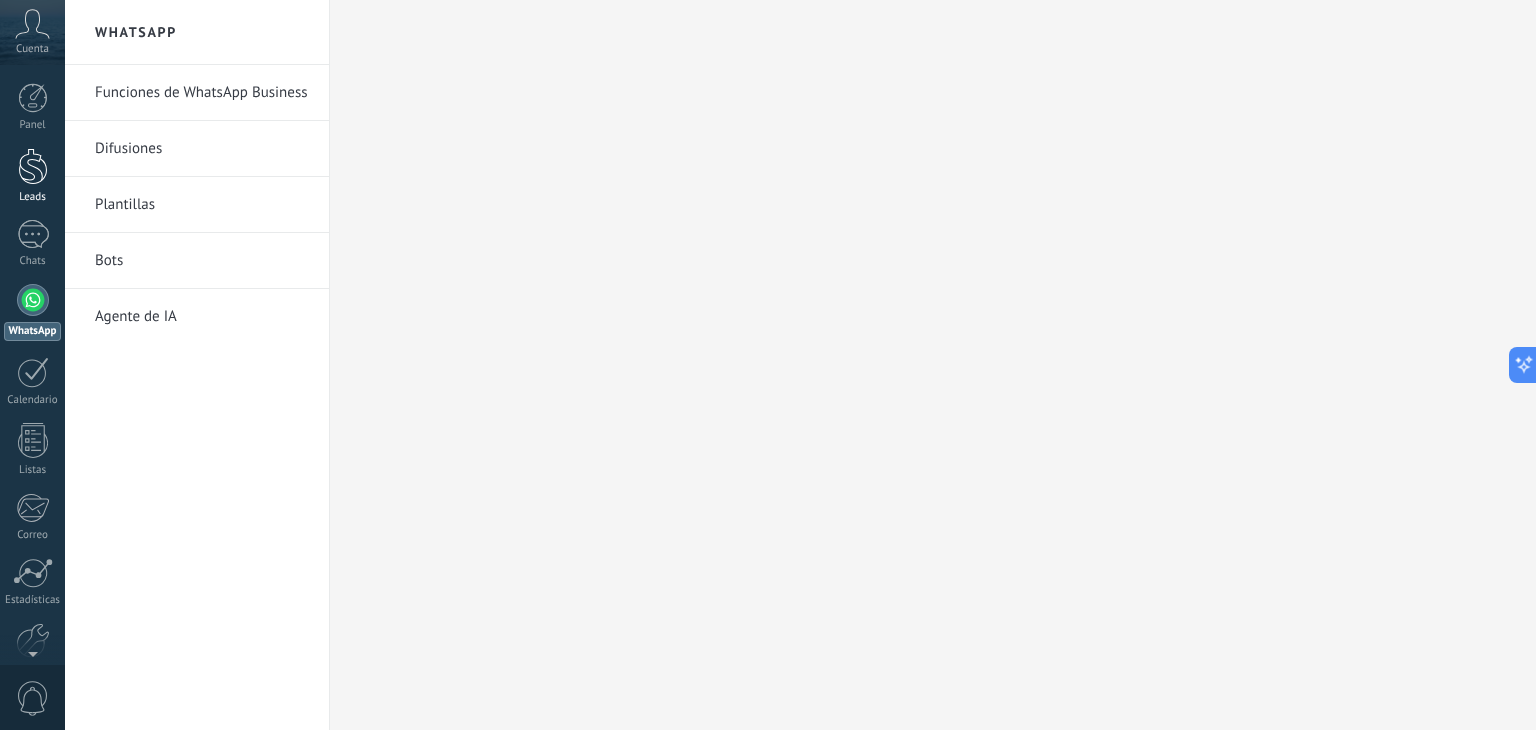 click at bounding box center (33, 166) 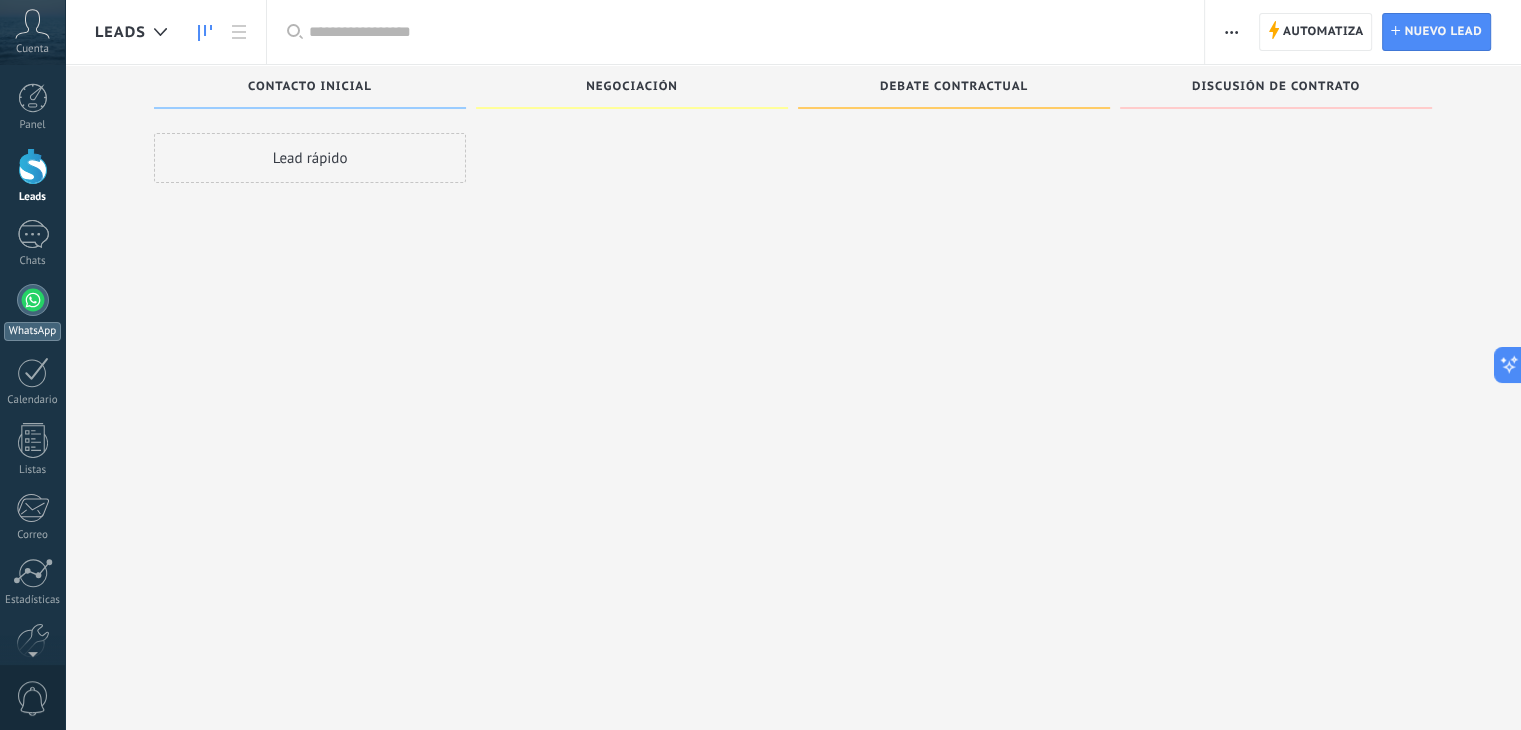 click at bounding box center (33, 300) 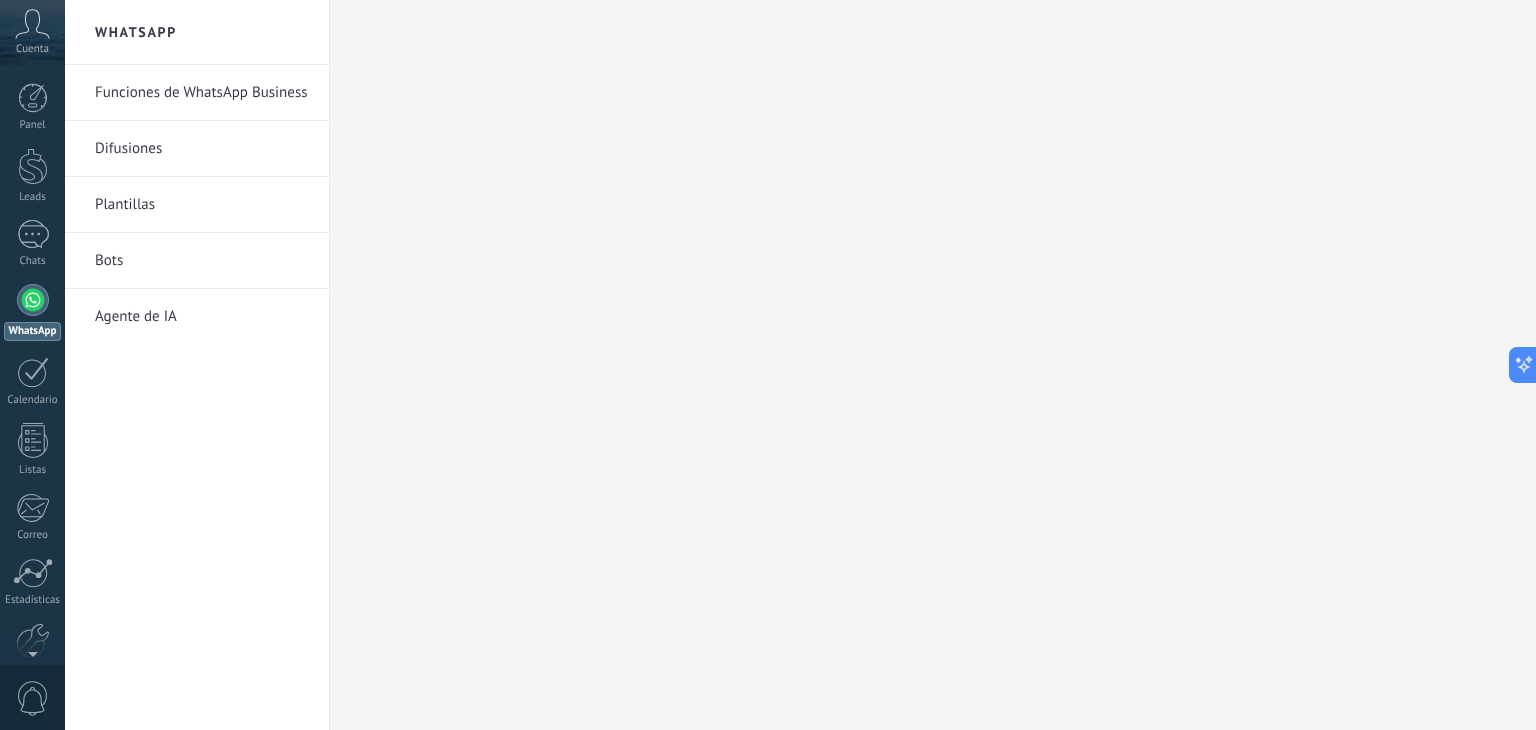 click on "Funciones de WhatsApp Business" at bounding box center [202, 93] 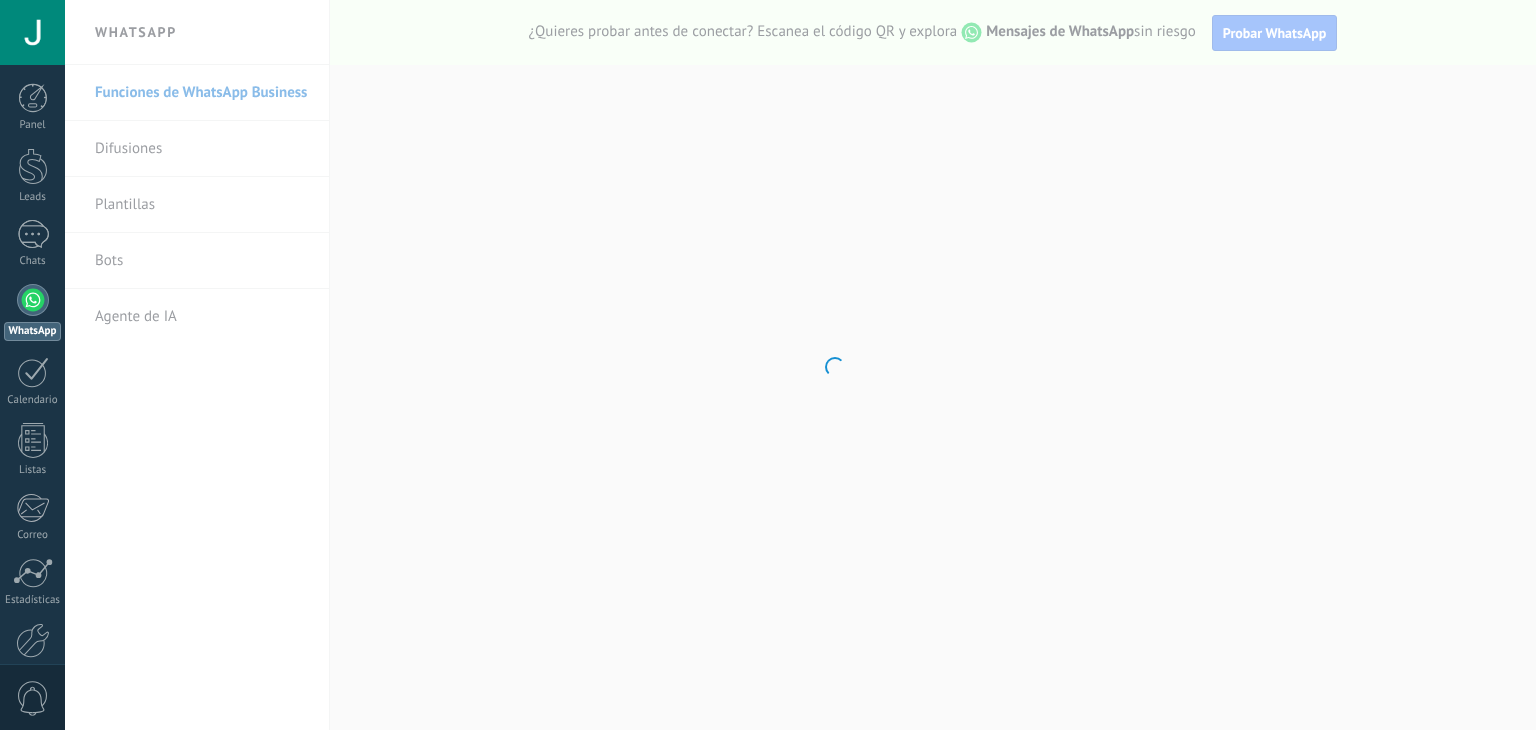 scroll, scrollTop: 0, scrollLeft: 0, axis: both 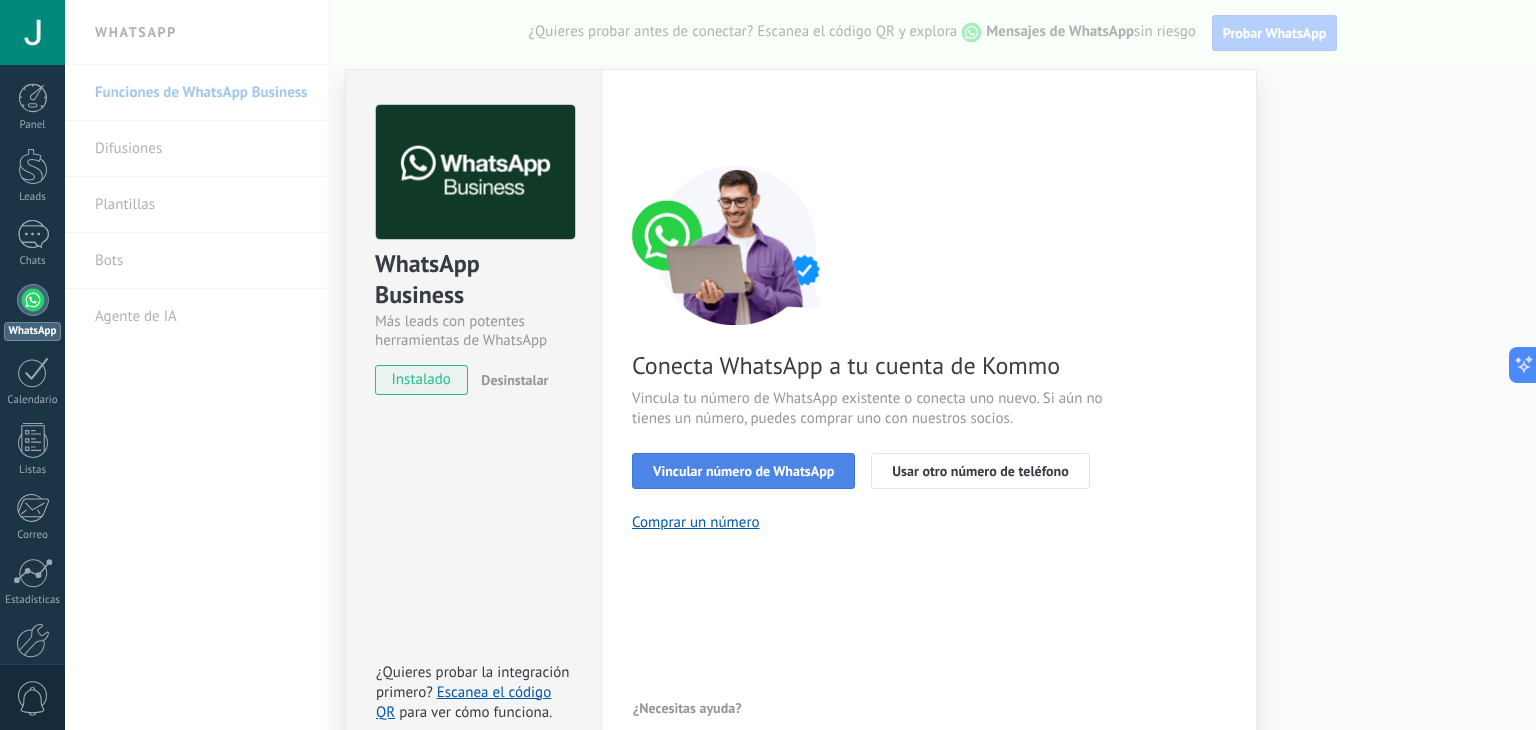 click on "Vincular número de WhatsApp" at bounding box center (743, 471) 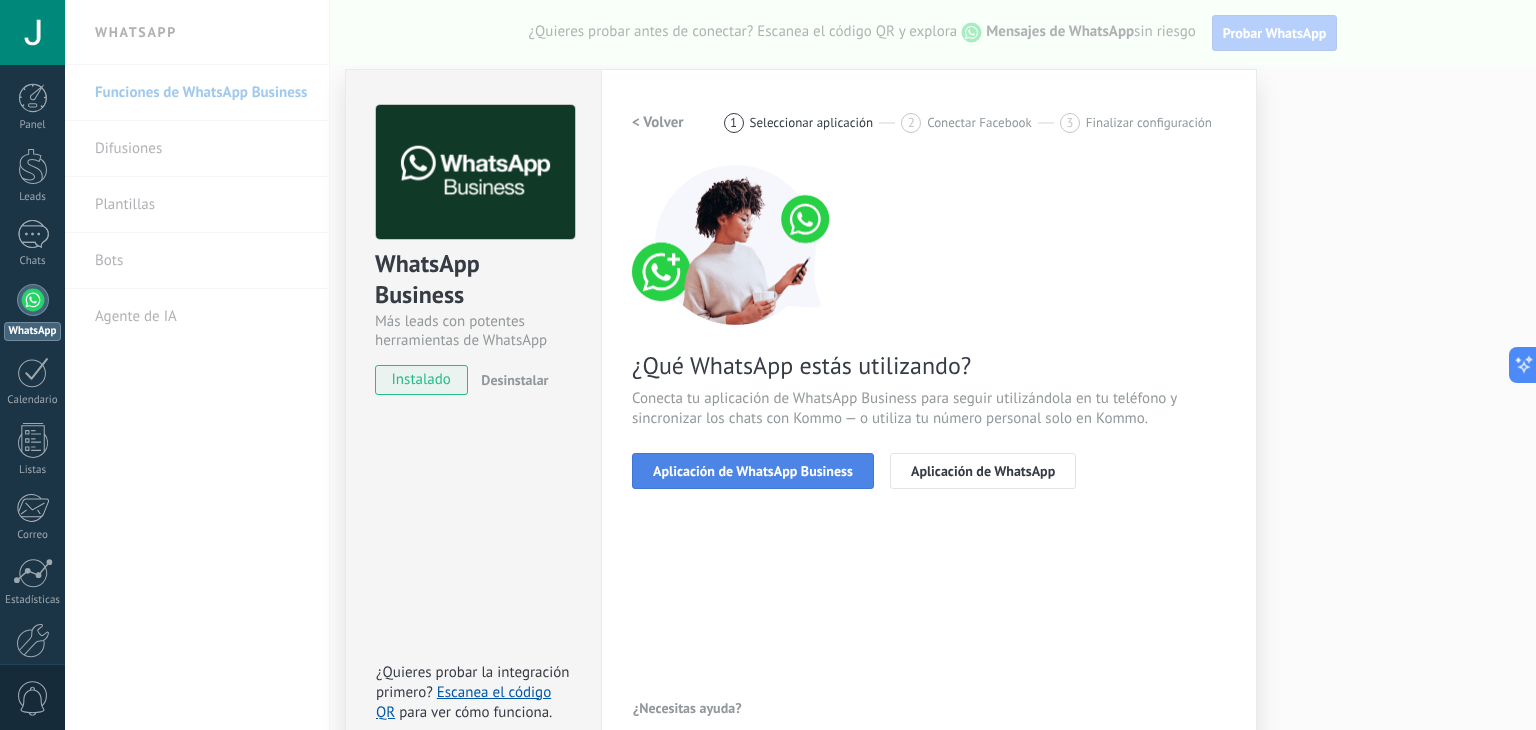click on "Aplicación de WhatsApp Business" at bounding box center (753, 471) 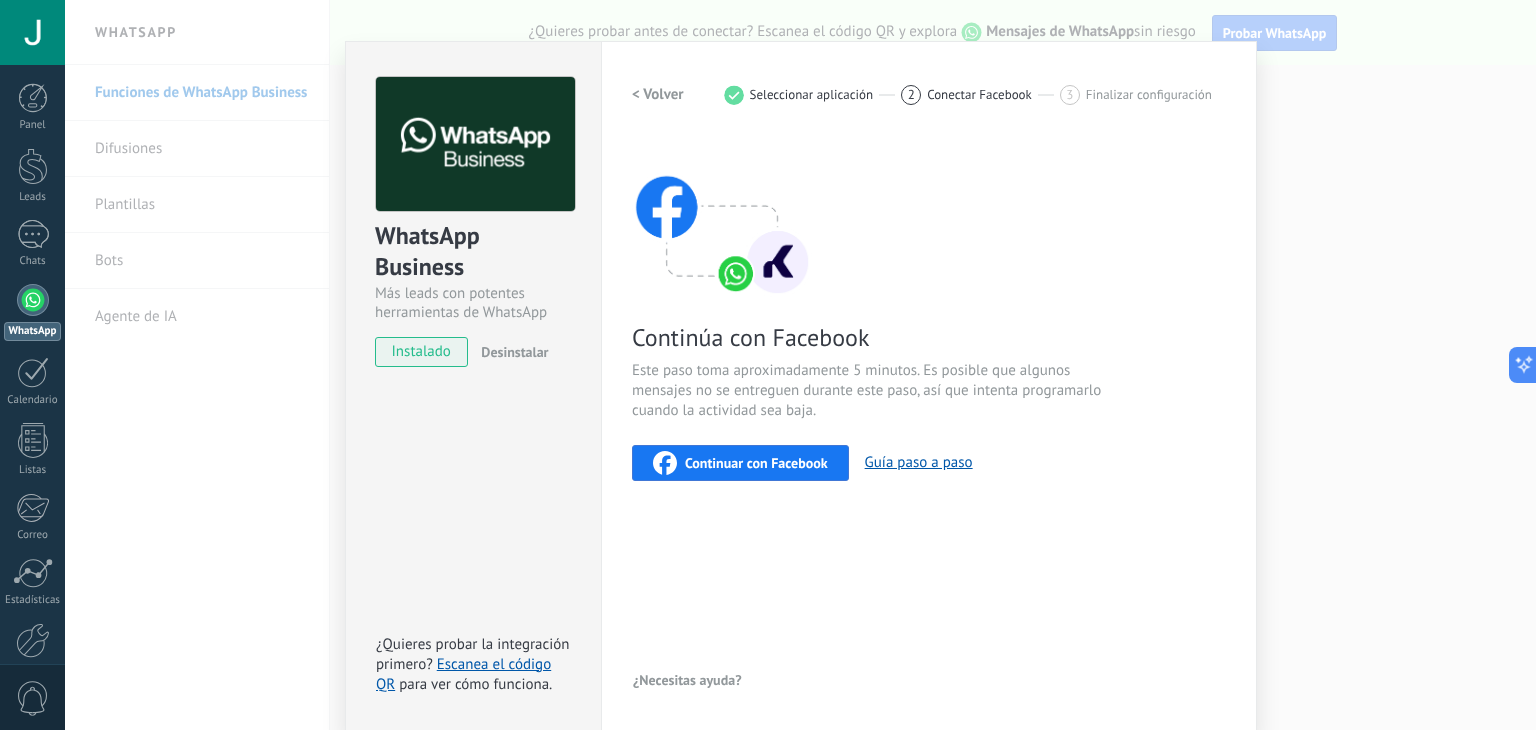 scroll, scrollTop: 0, scrollLeft: 0, axis: both 